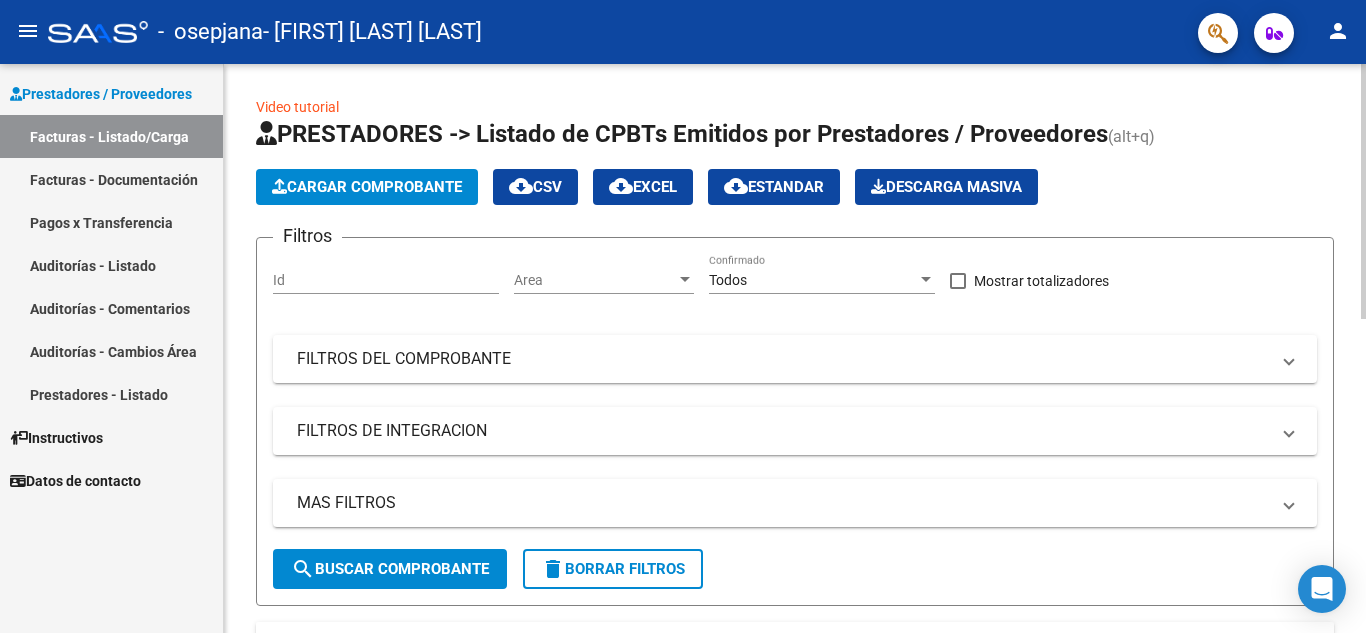 scroll, scrollTop: 0, scrollLeft: 0, axis: both 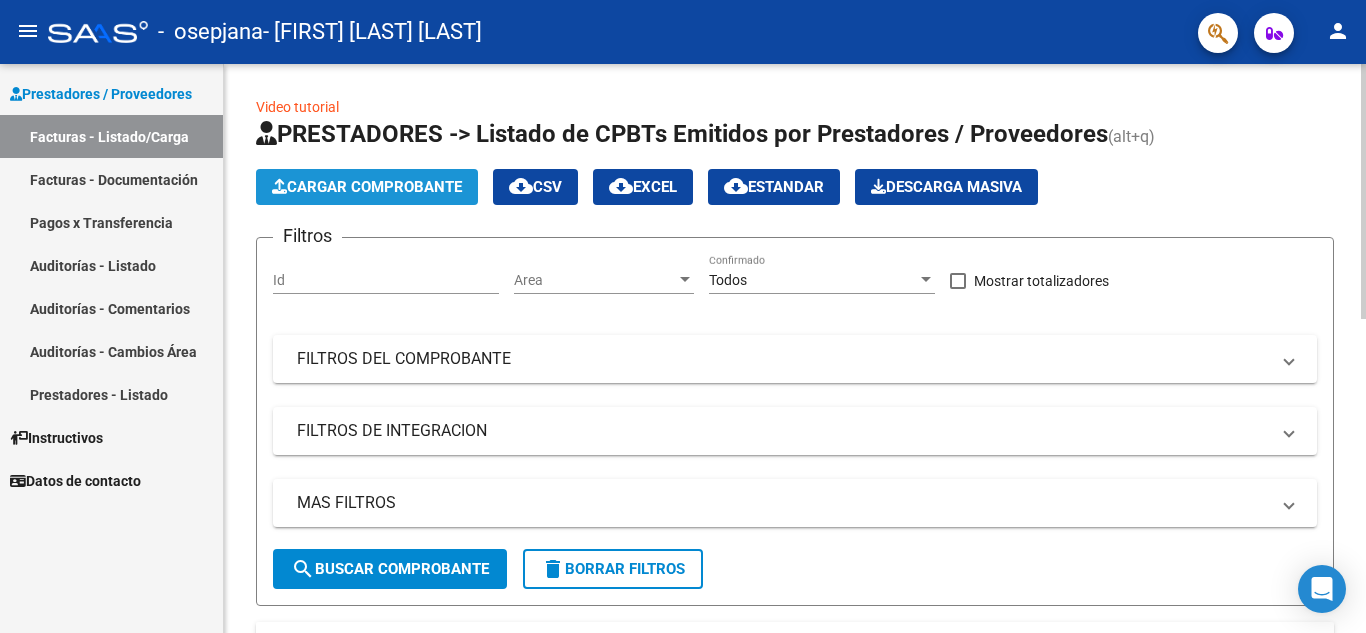 click on "Cargar Comprobante" 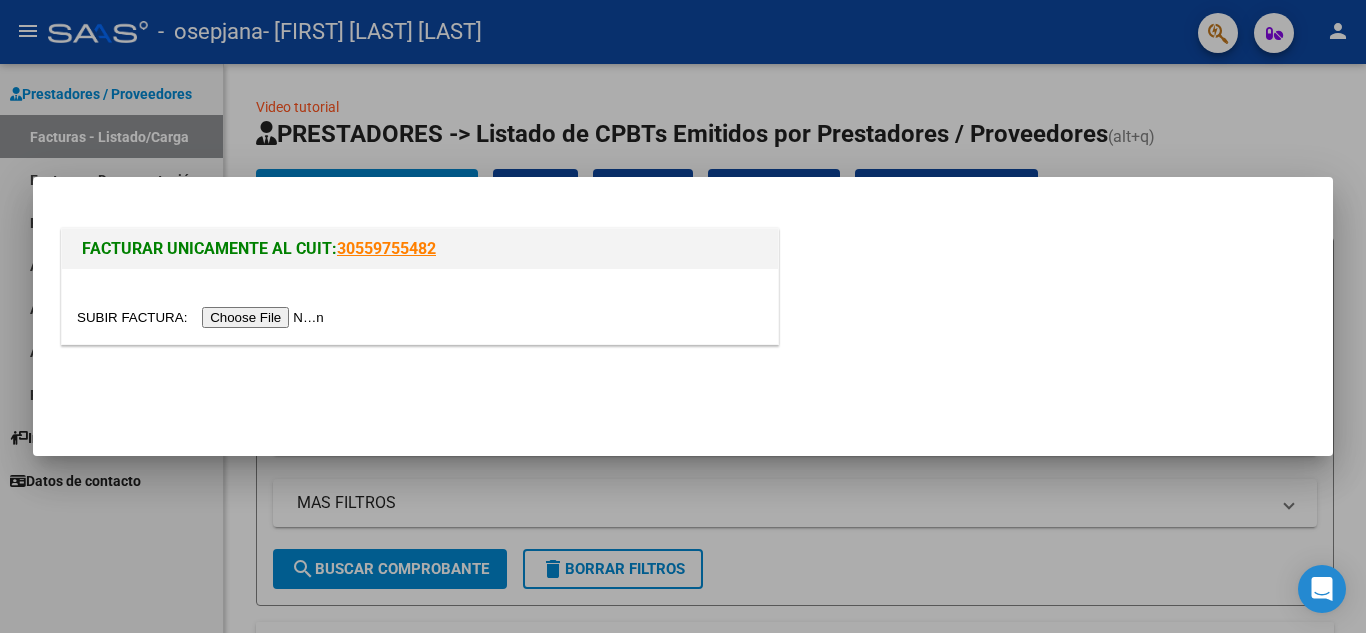 click at bounding box center [203, 317] 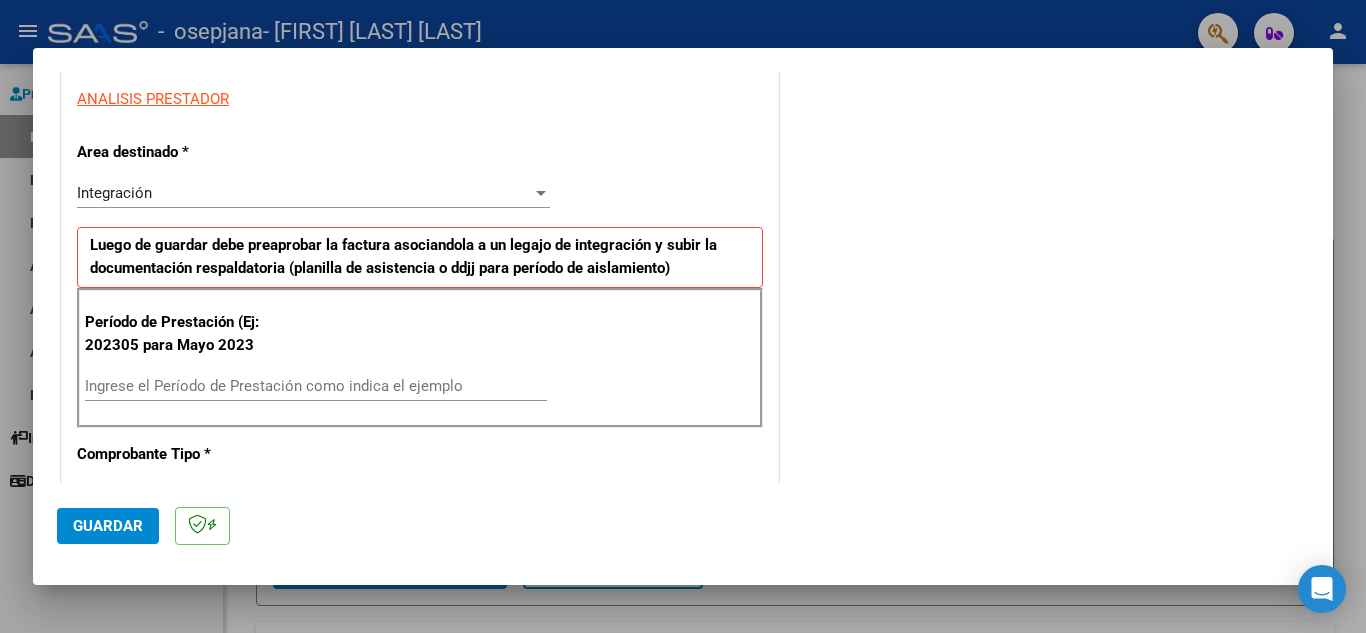 scroll, scrollTop: 400, scrollLeft: 0, axis: vertical 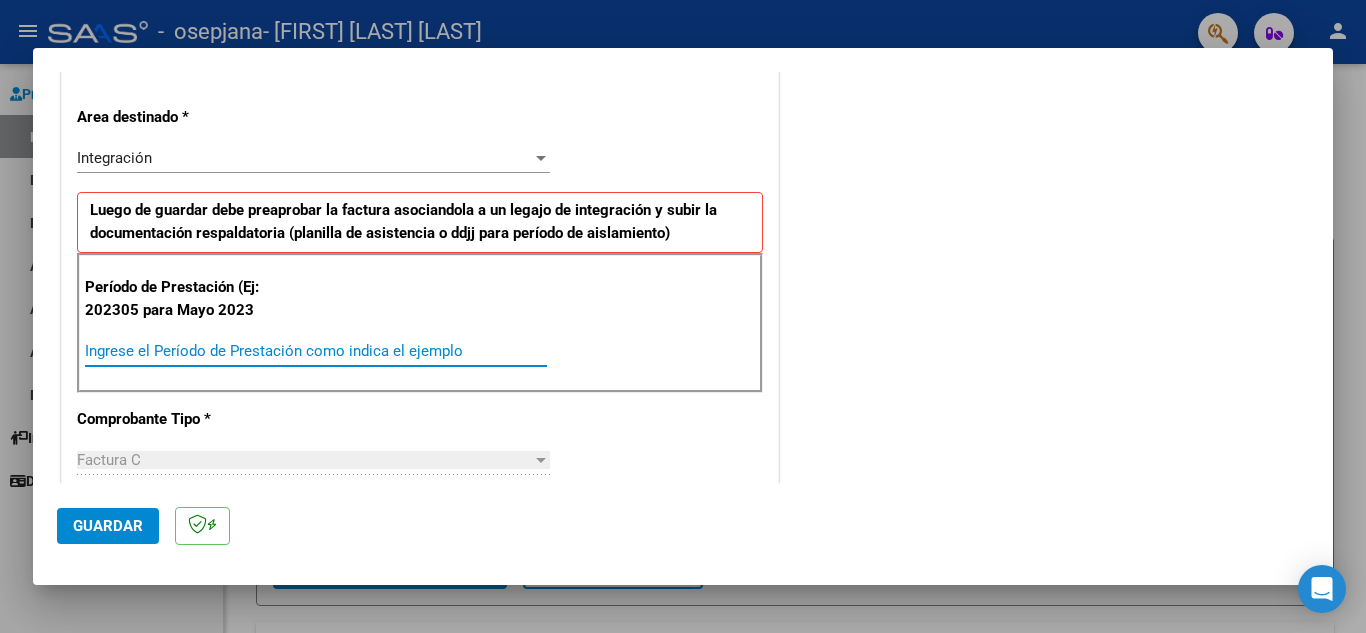 click on "Ingrese el Período de Prestación como indica el ejemplo" at bounding box center [316, 351] 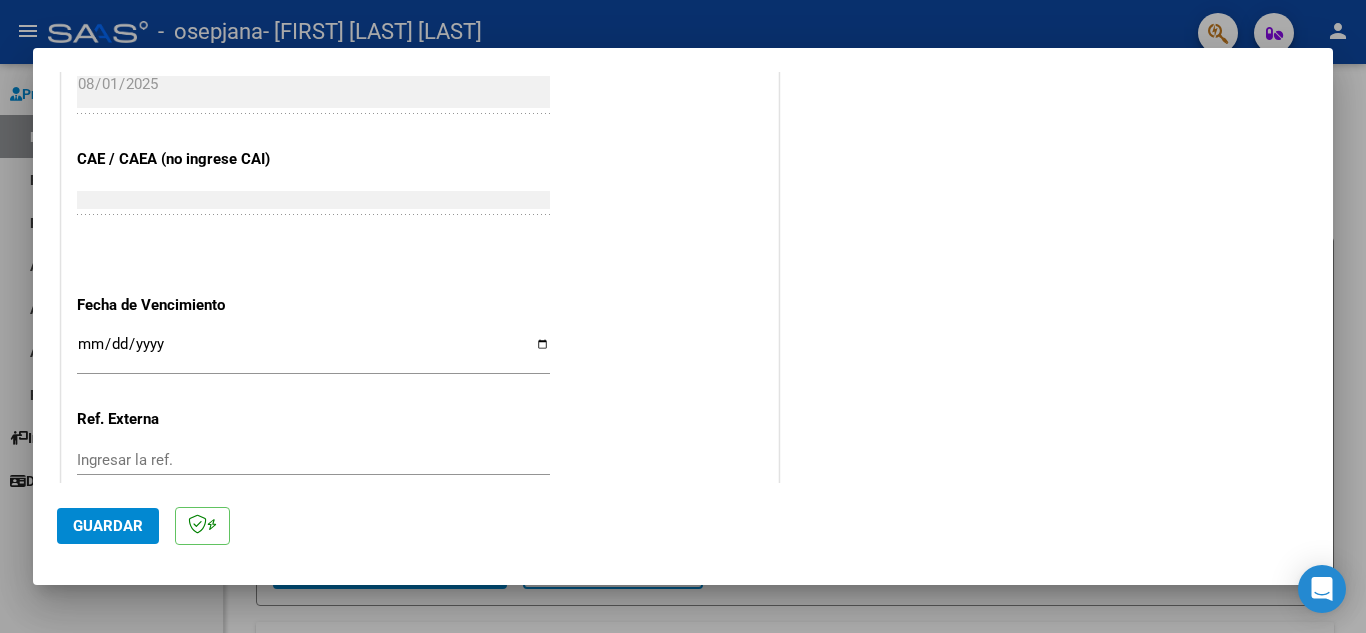 scroll, scrollTop: 1200, scrollLeft: 0, axis: vertical 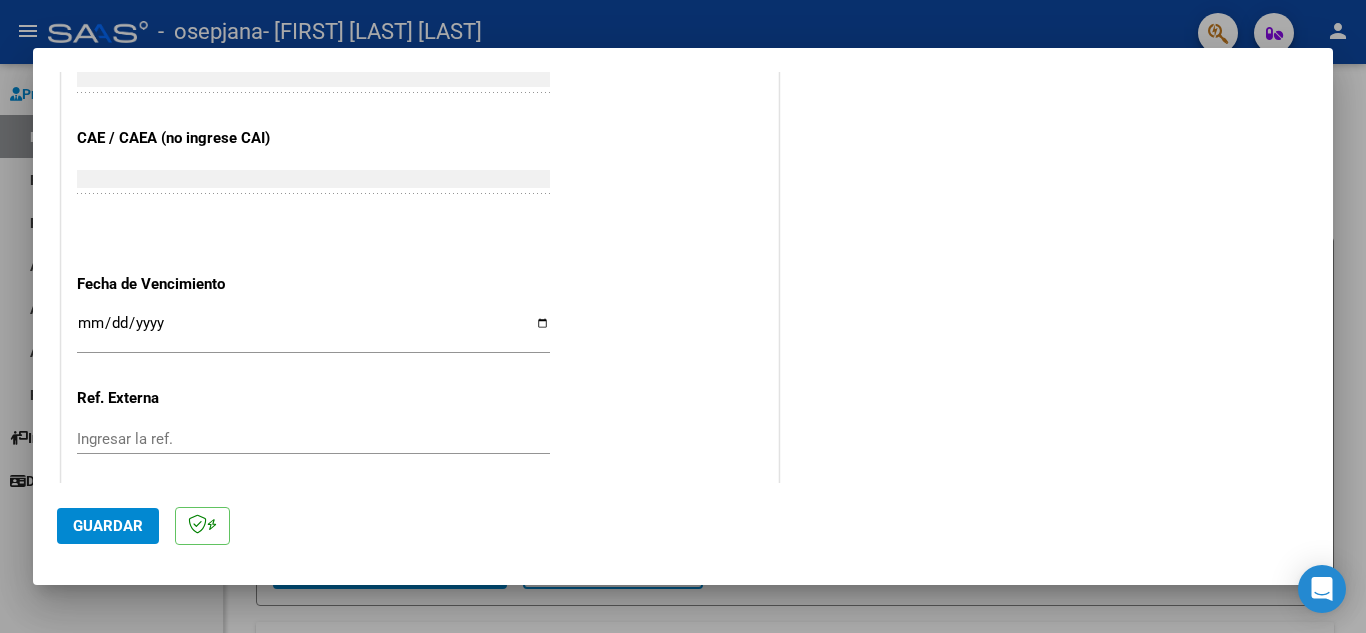 type on "202507" 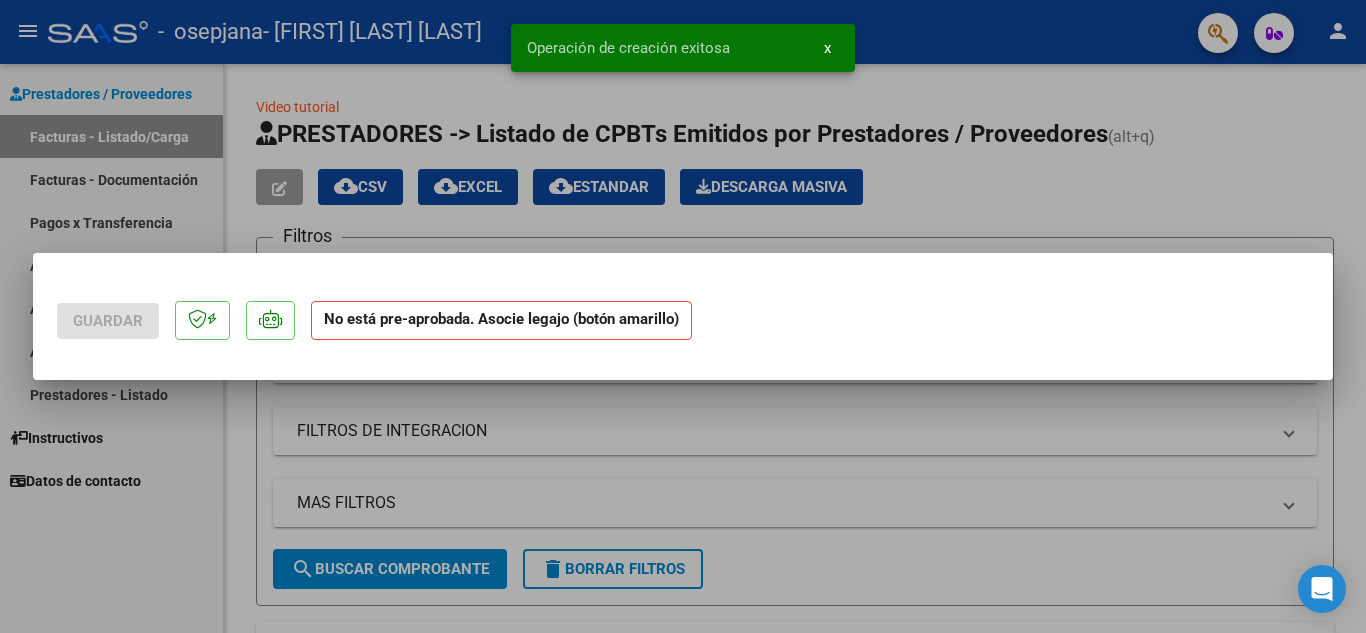 scroll, scrollTop: 0, scrollLeft: 0, axis: both 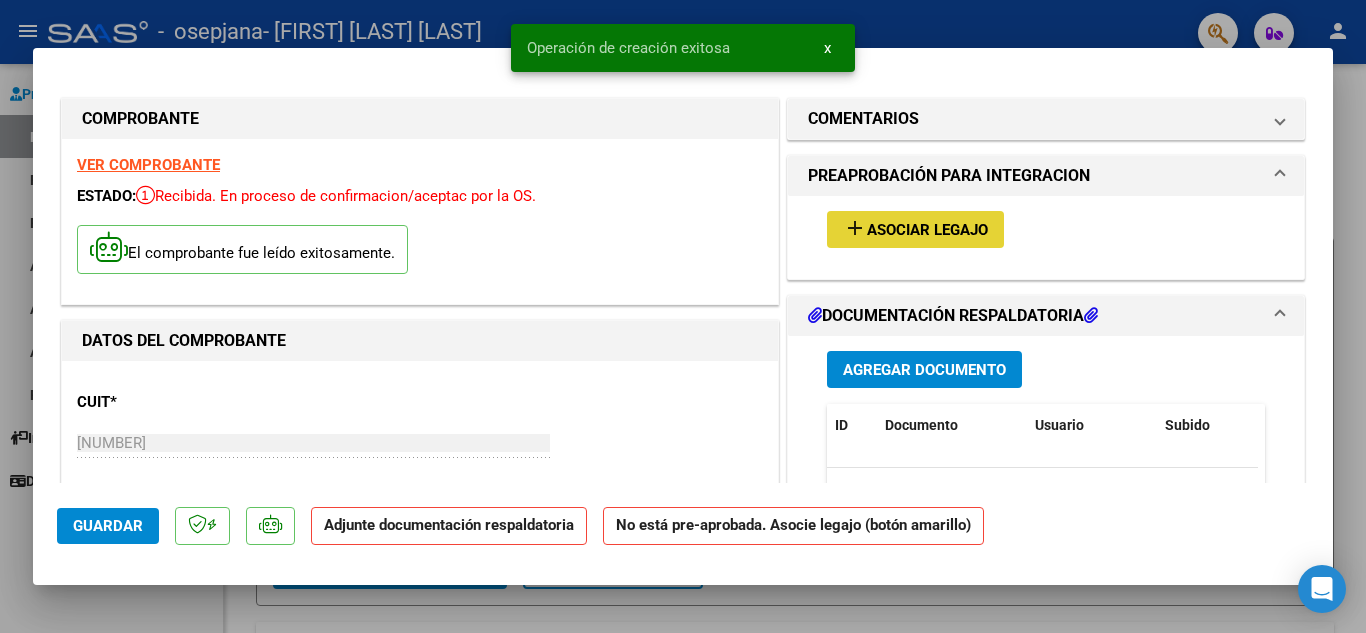 click on "add Asociar Legajo" at bounding box center (915, 229) 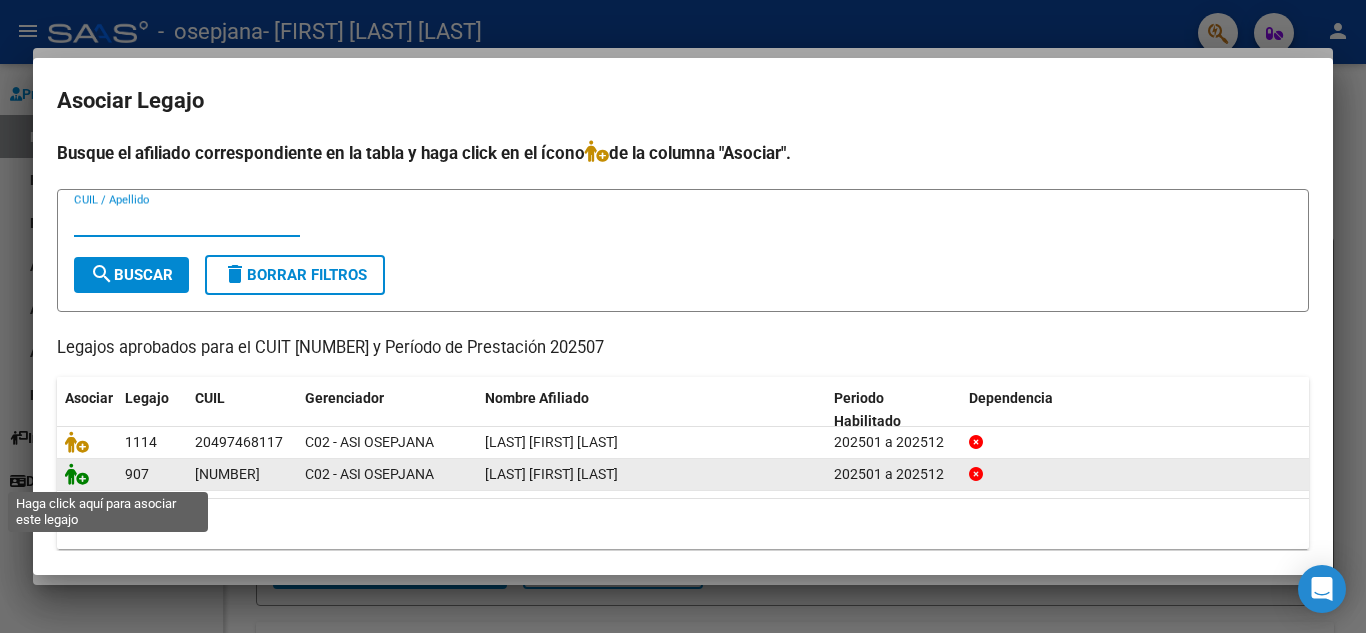 click 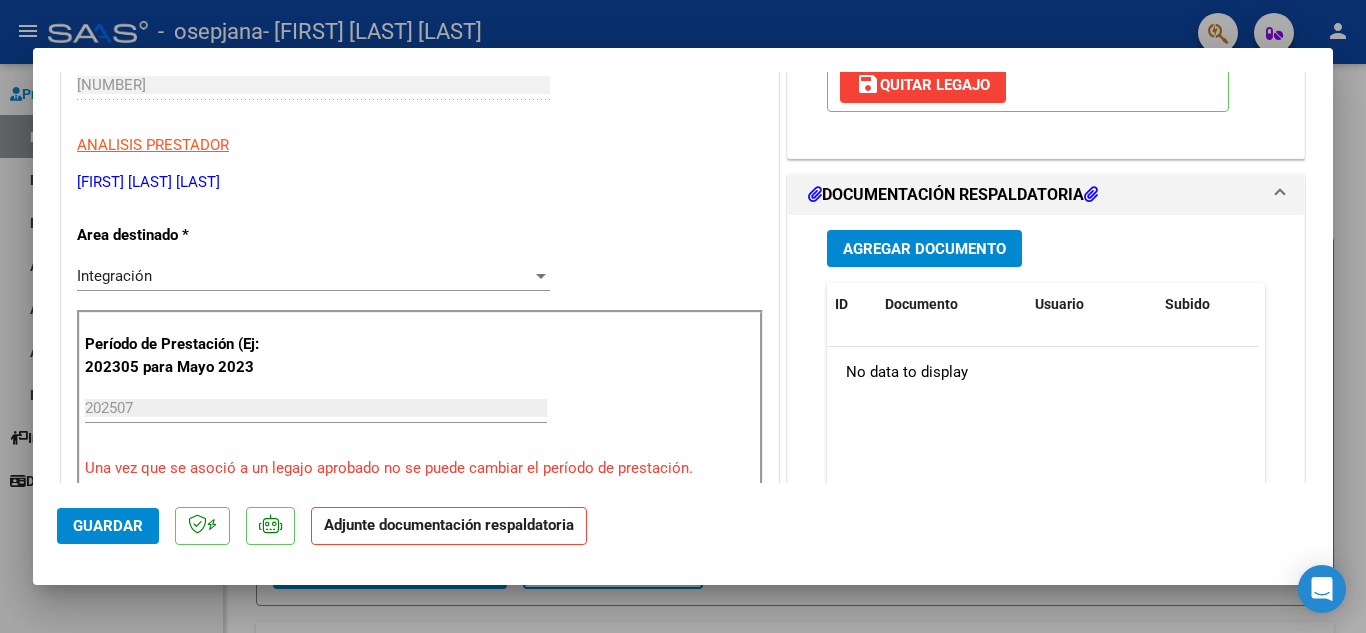 scroll, scrollTop: 400, scrollLeft: 0, axis: vertical 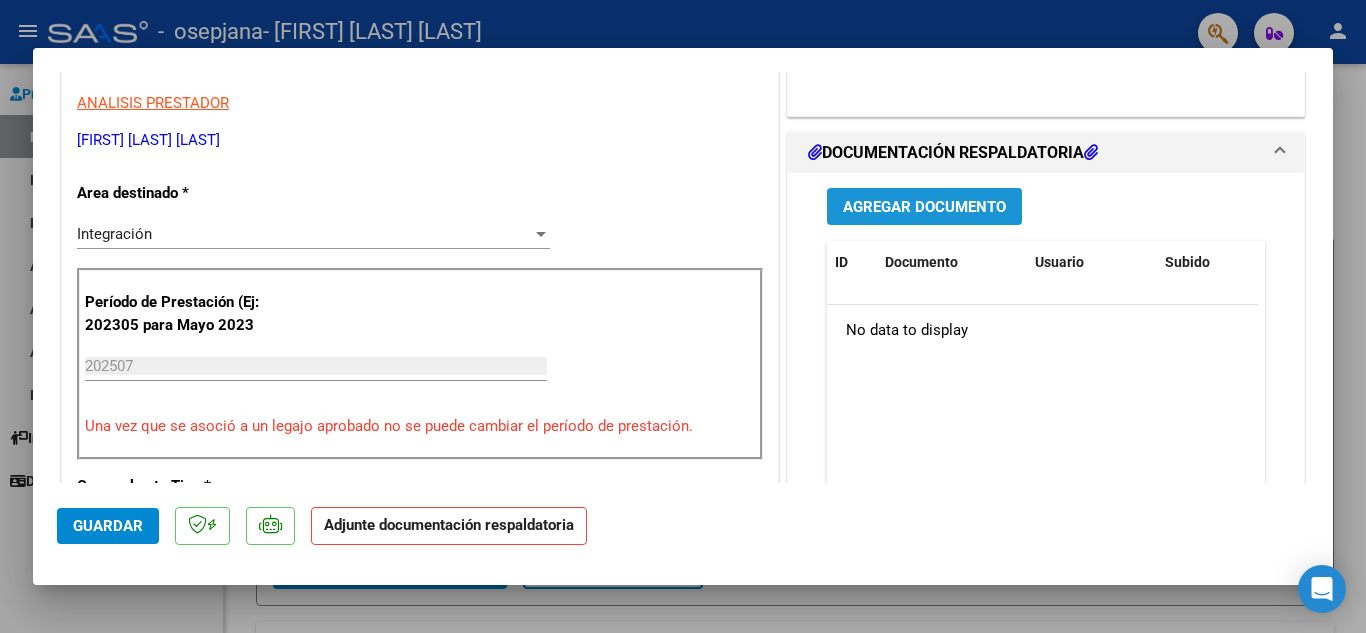 click on "Agregar Documento" at bounding box center [924, 207] 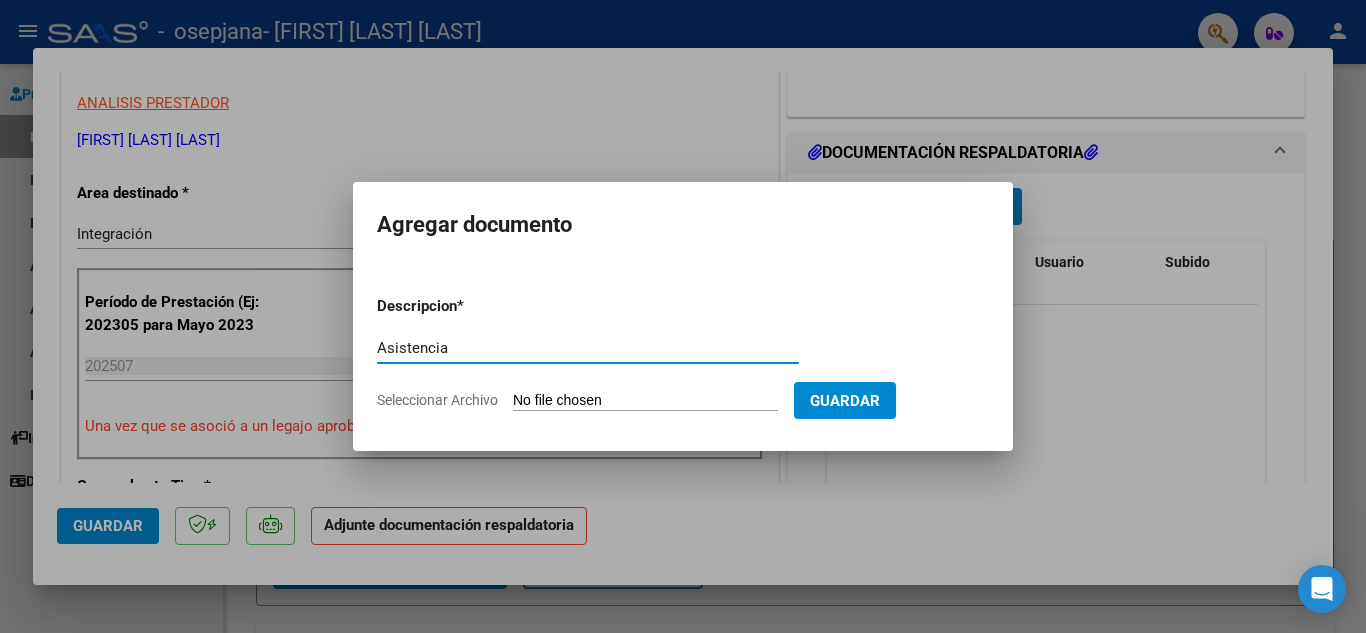 type on "Asistencia" 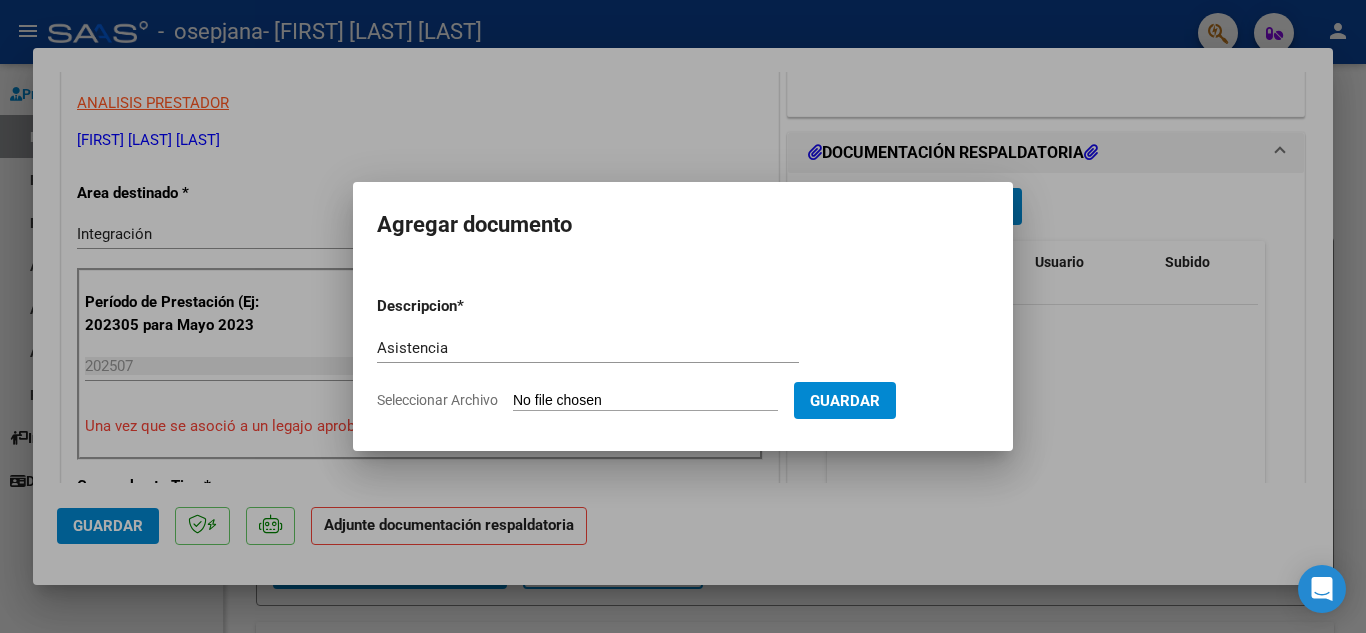 type on "C:\fakepath\[LAST] ASIST JULIO 25 PSICO.pdf" 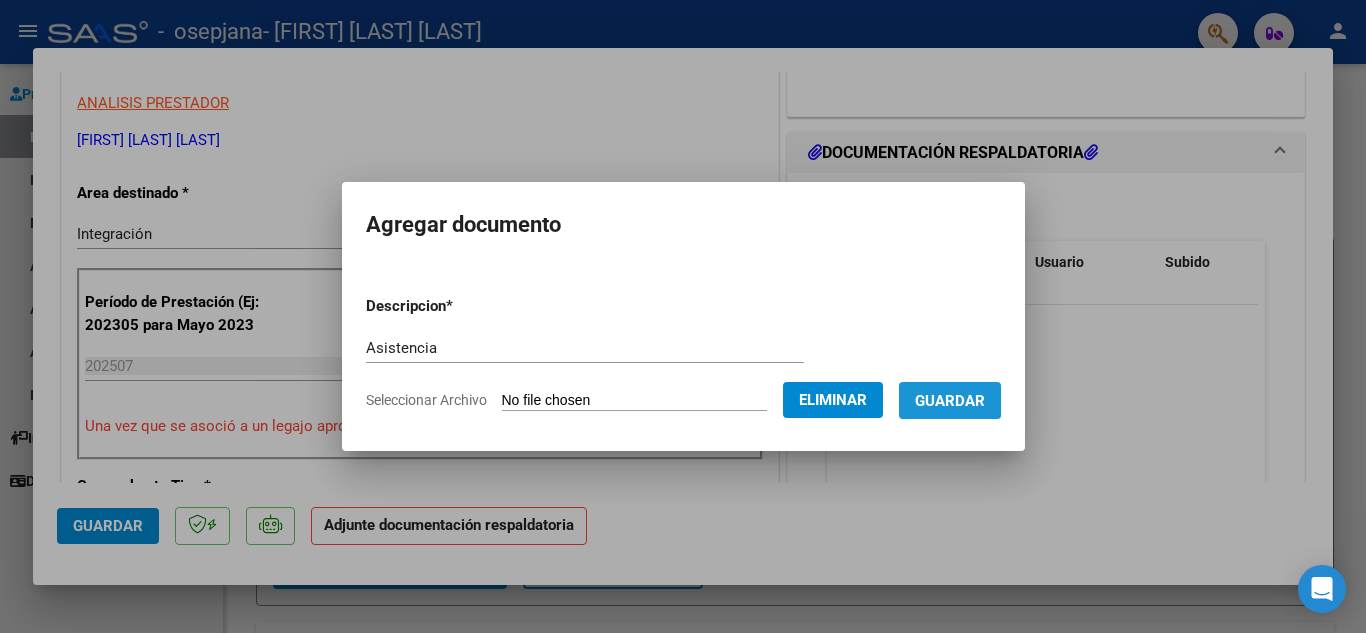 click on "Guardar" at bounding box center (950, 401) 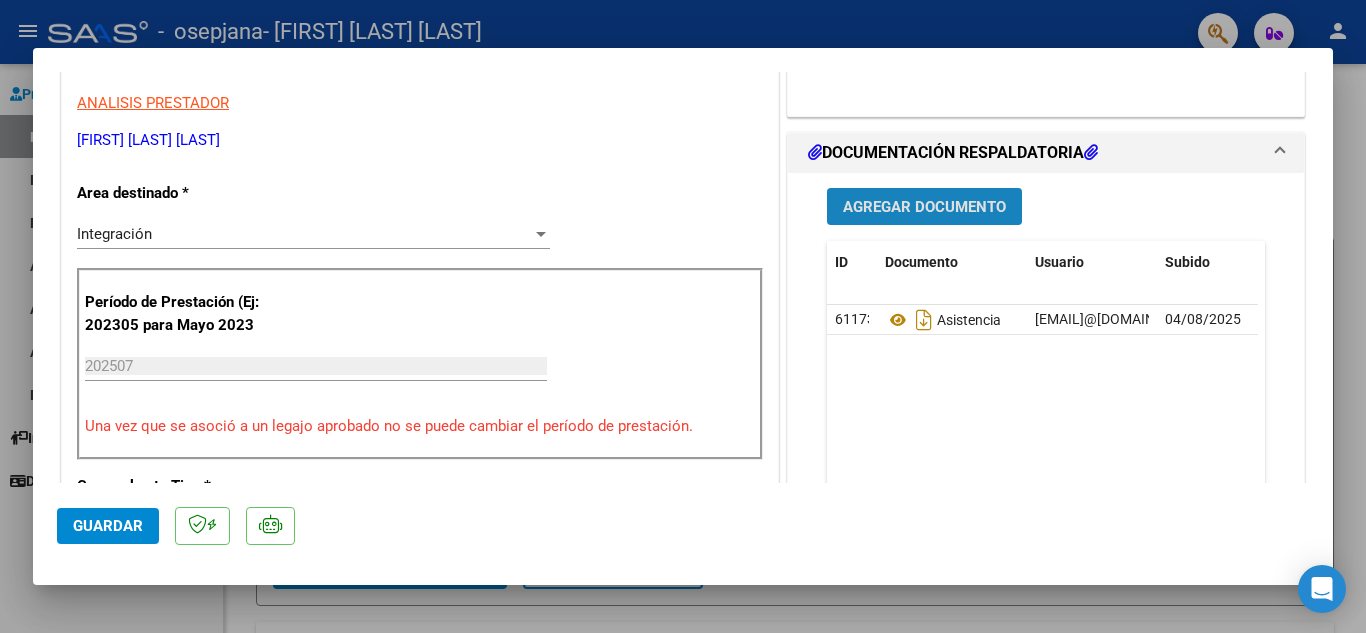 click on "Agregar Documento" at bounding box center (924, 207) 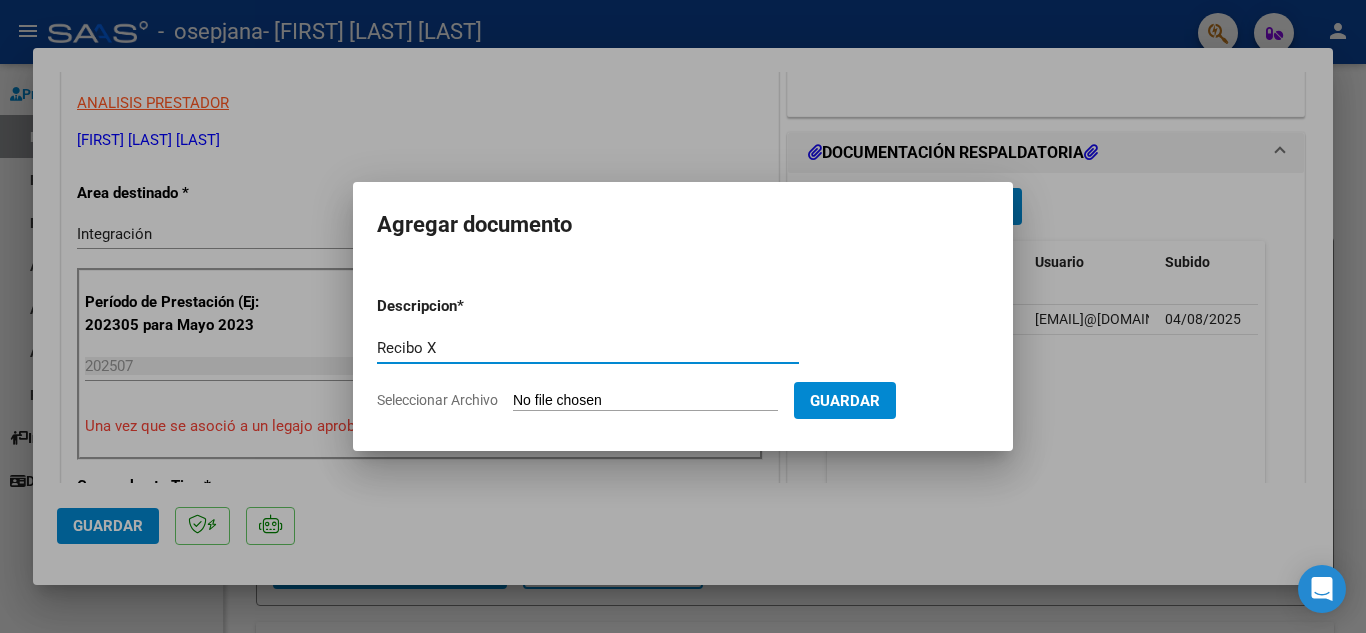 type on "Recibo X" 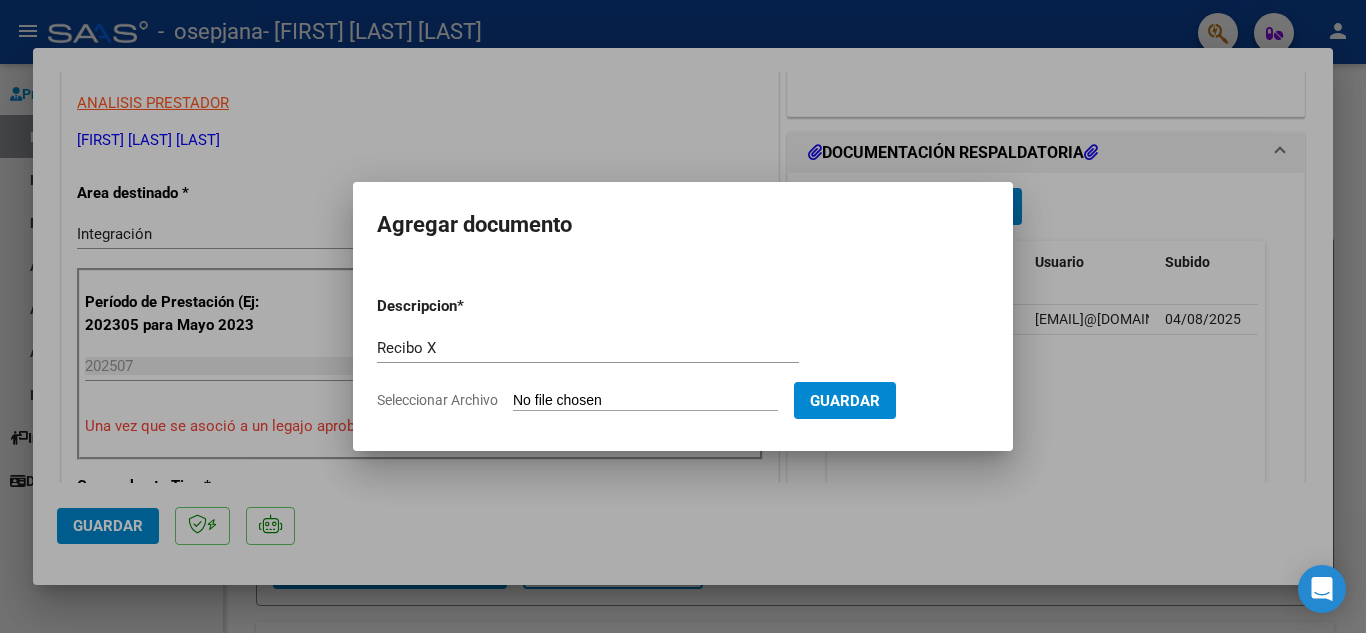 type on "C:\fakepath\osepj FC 1048.pdf" 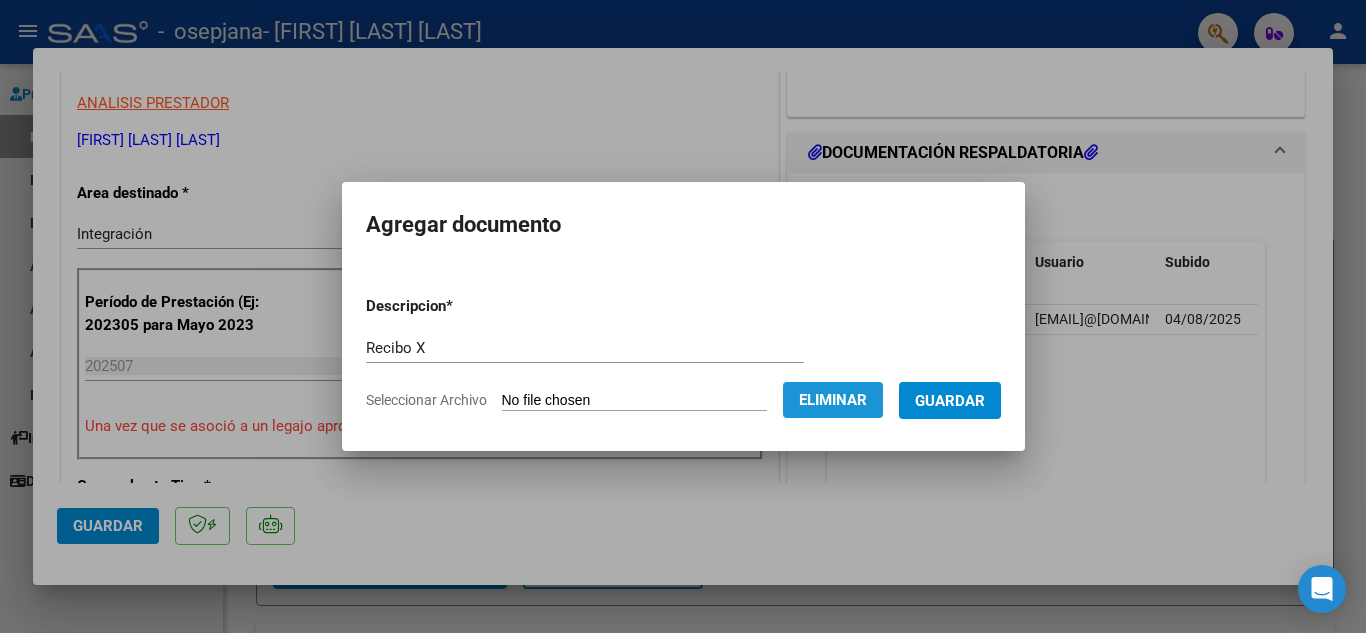 click on "Eliminar" 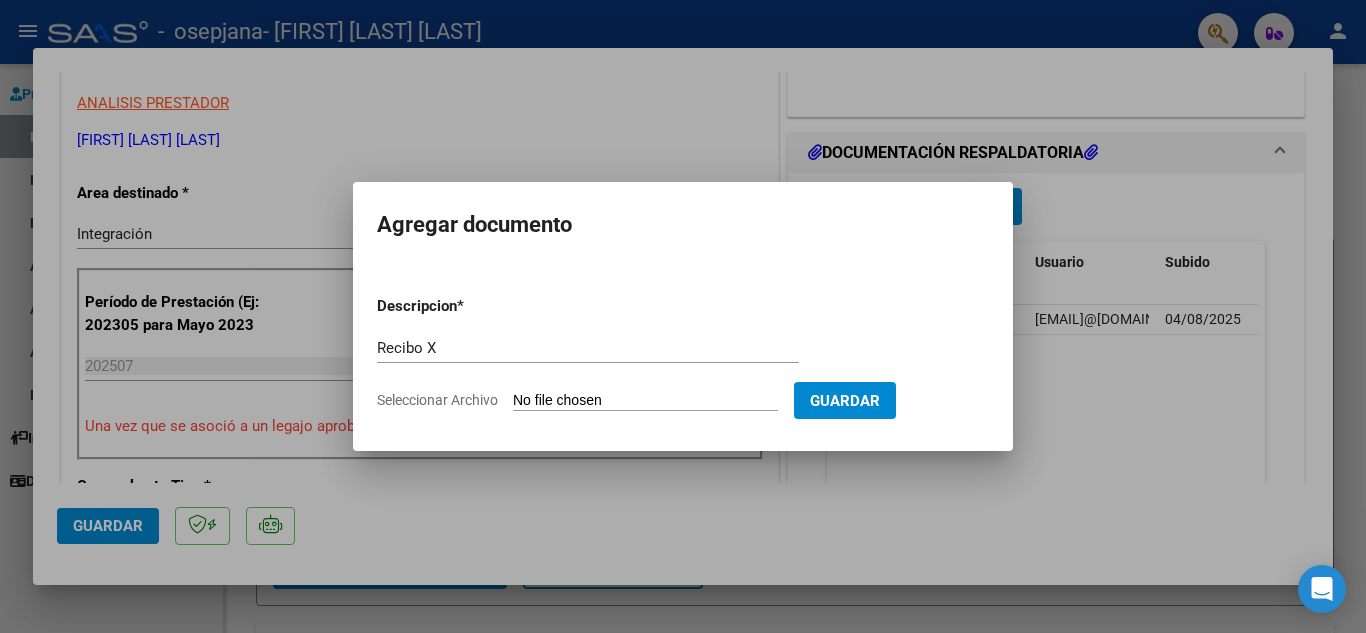 click on "Seleccionar Archivo" 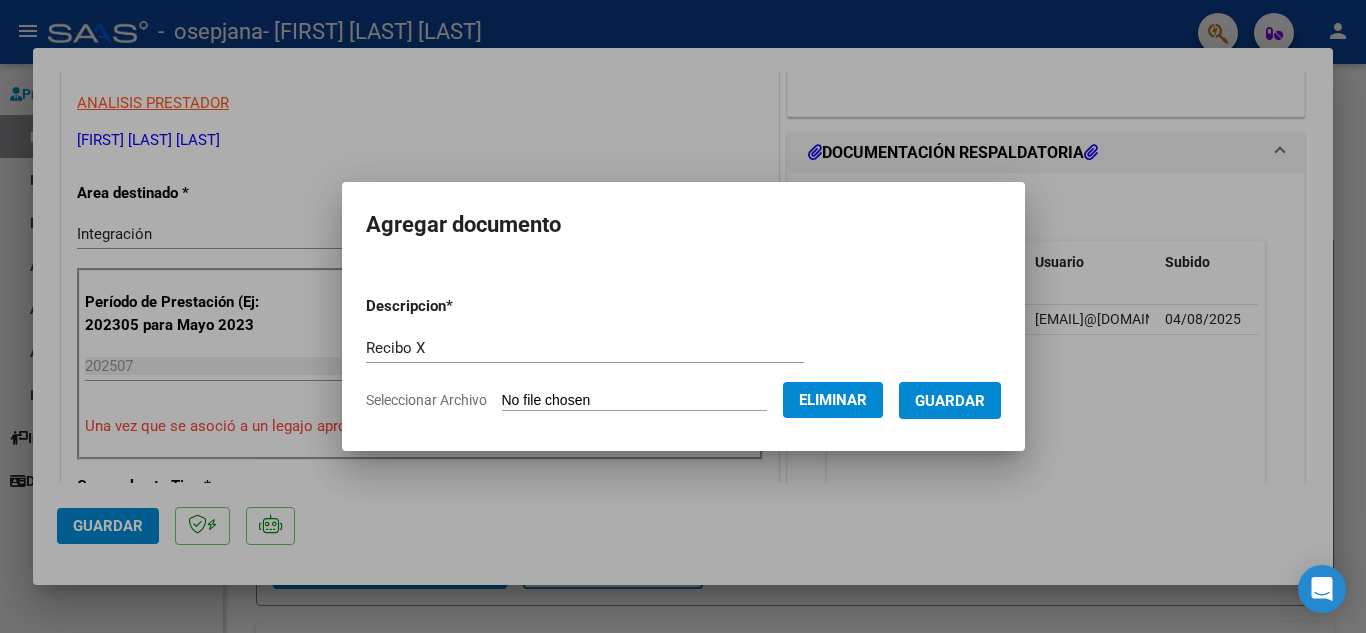 click on "Guardar" at bounding box center (950, 401) 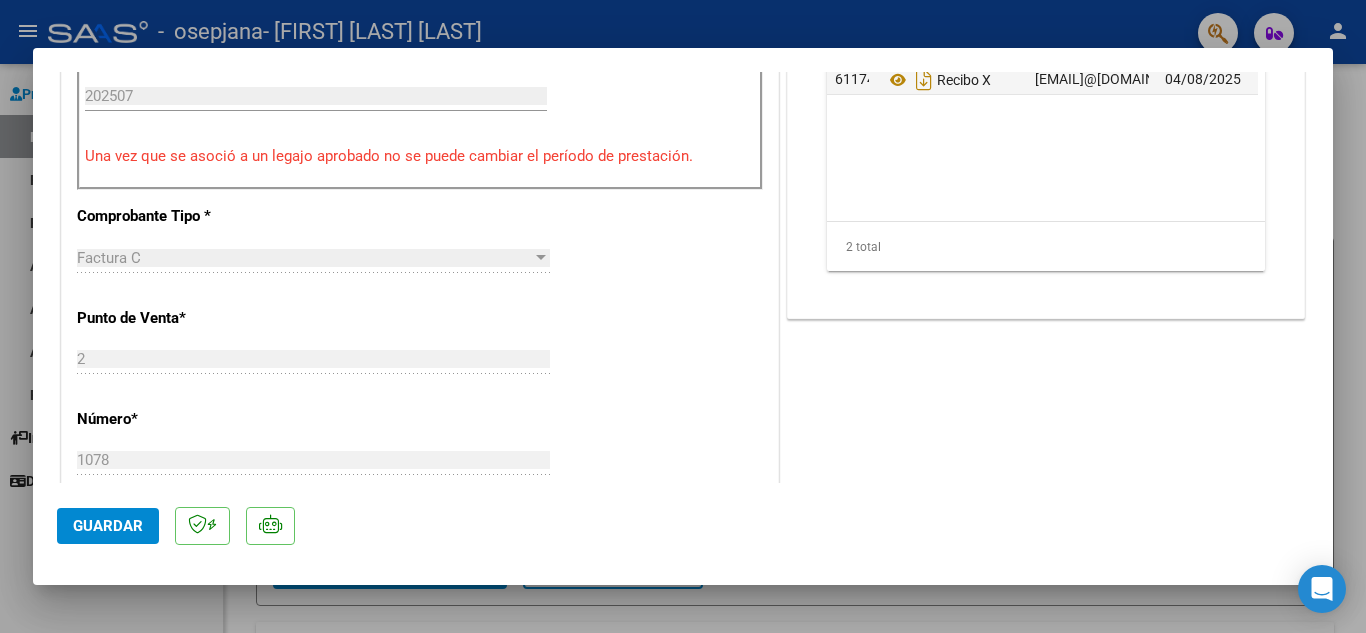 scroll, scrollTop: 800, scrollLeft: 0, axis: vertical 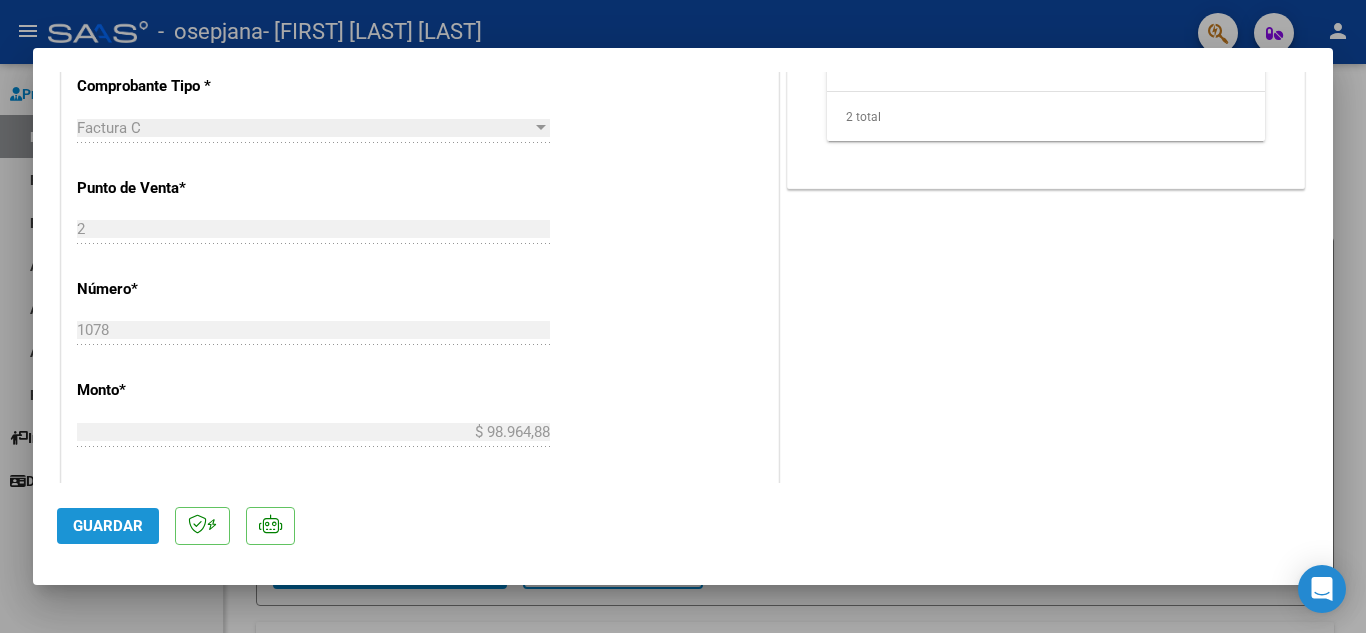 click on "Guardar" 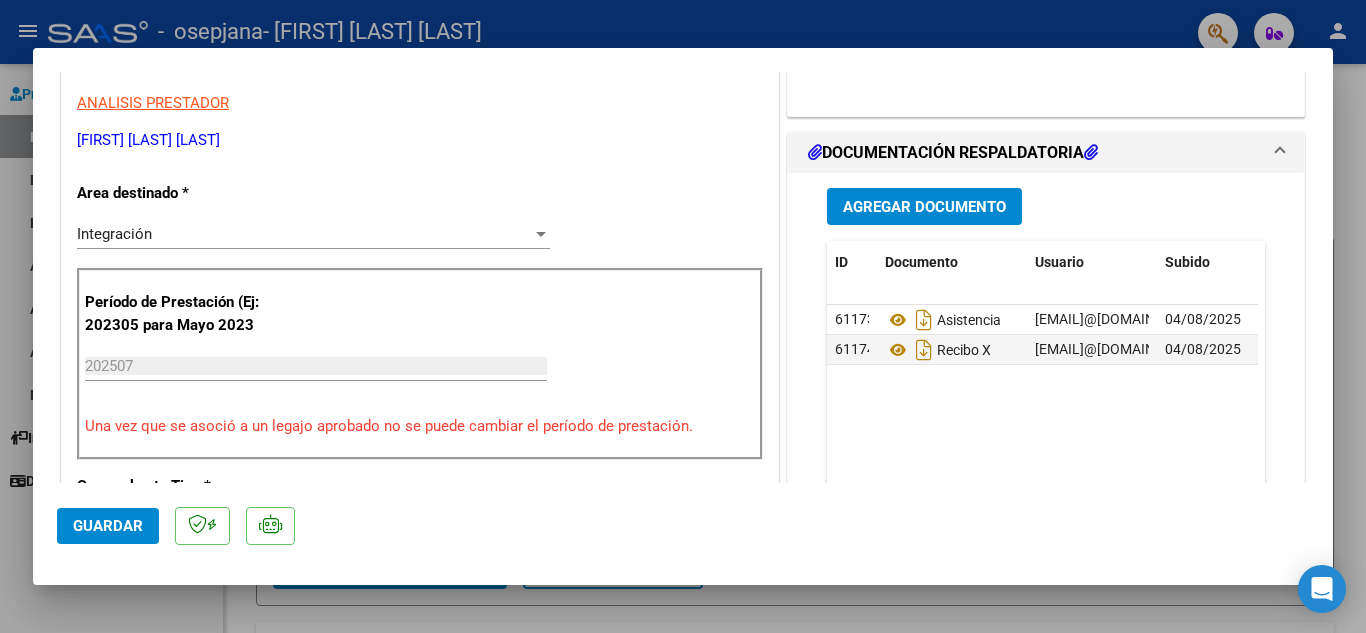 scroll, scrollTop: 500, scrollLeft: 0, axis: vertical 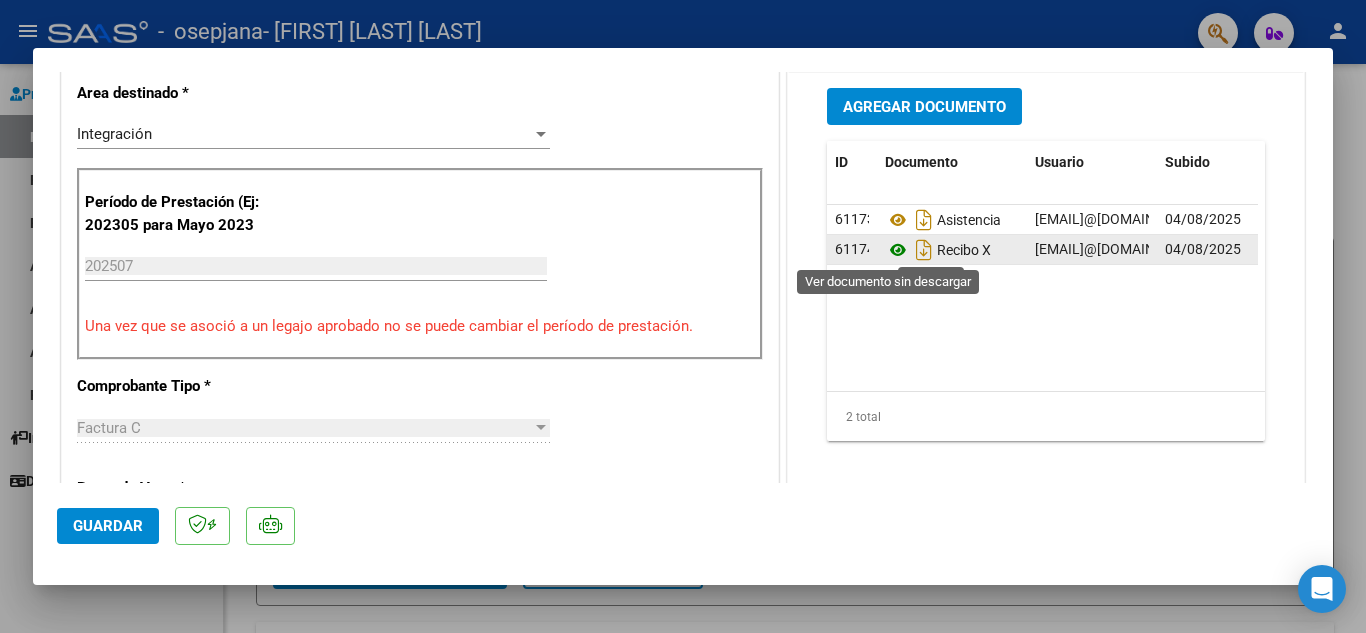 click 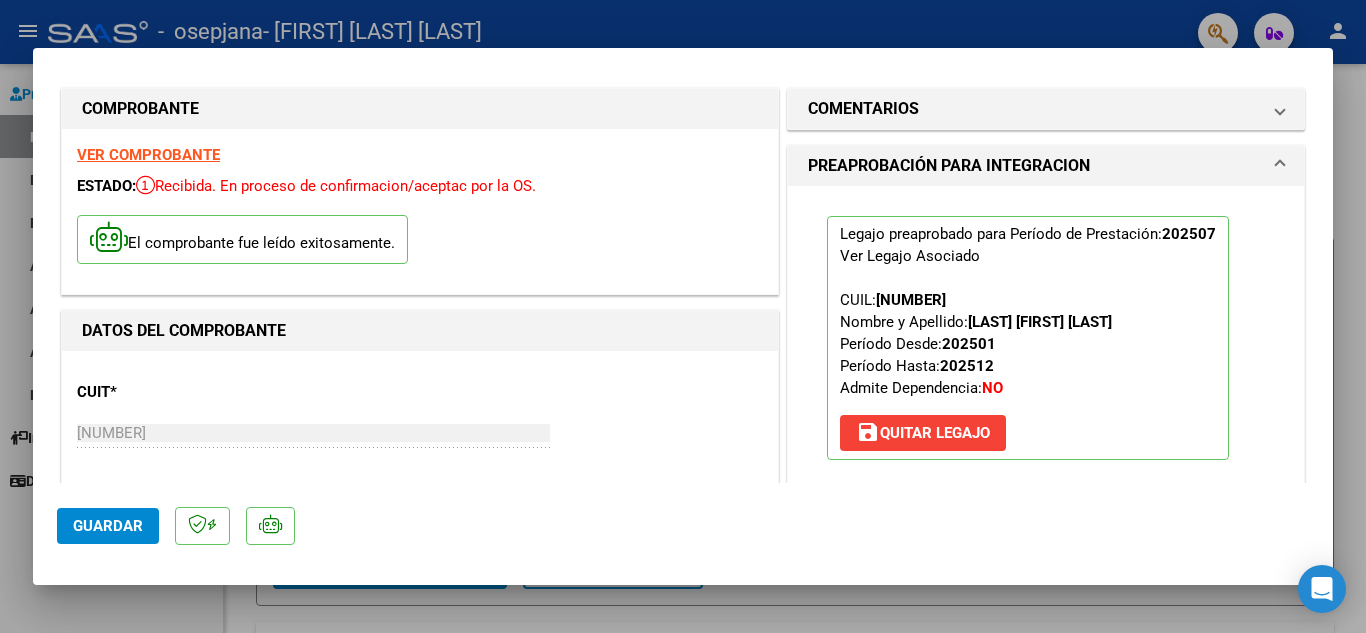 scroll, scrollTop: 0, scrollLeft: 0, axis: both 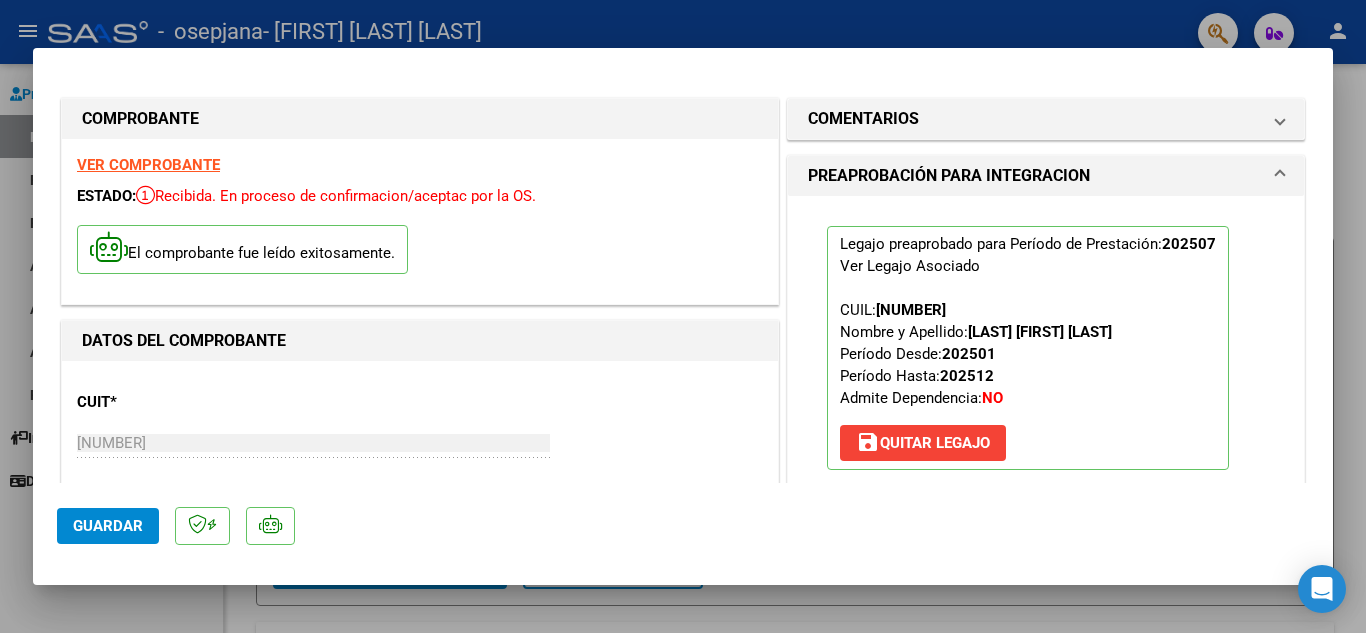 click at bounding box center (683, 316) 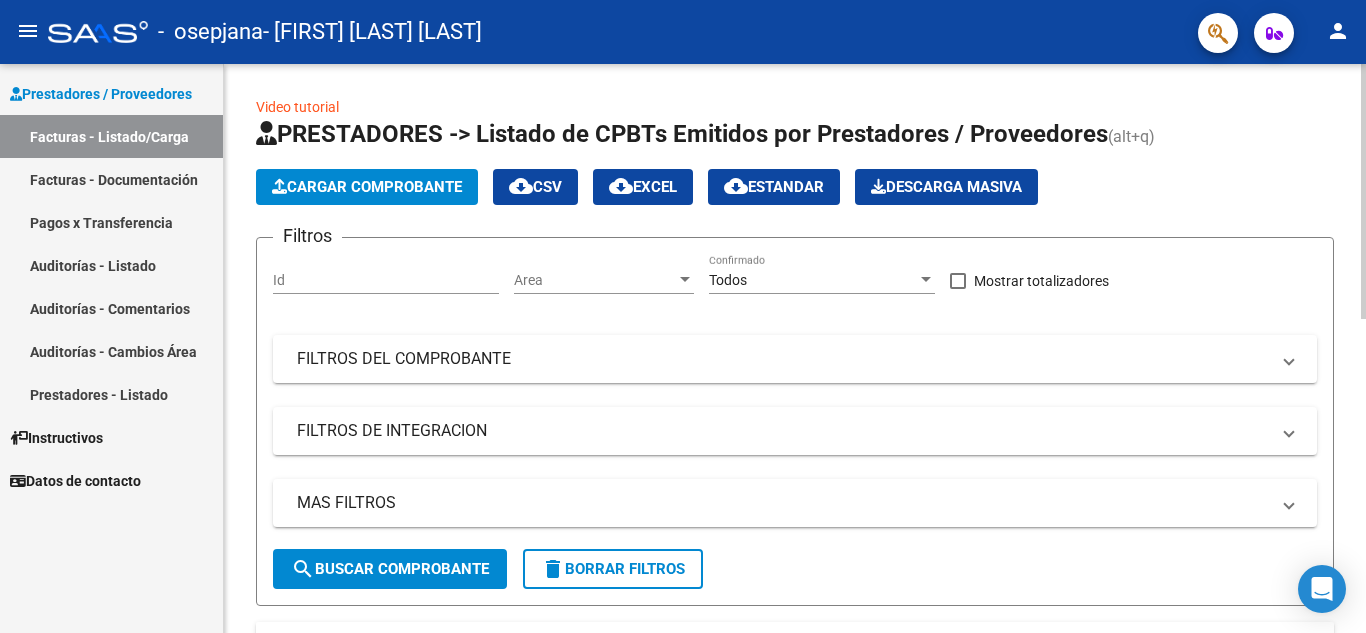 click on "Cargar Comprobante" 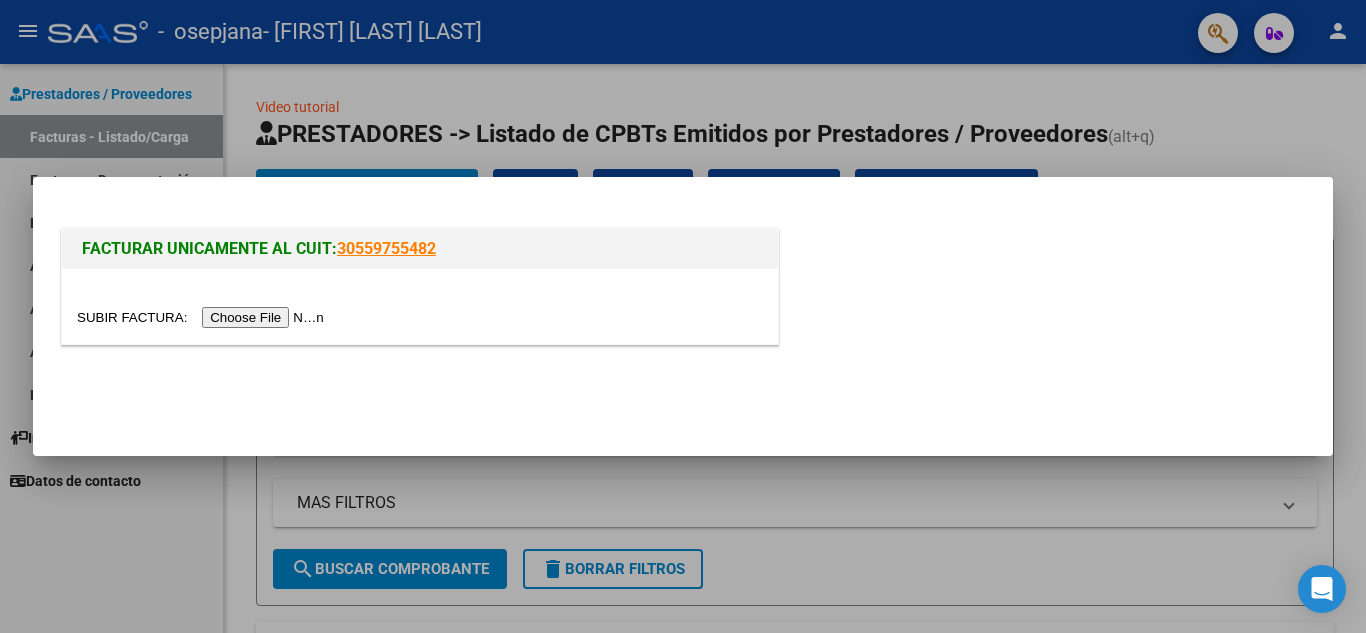 click at bounding box center (203, 317) 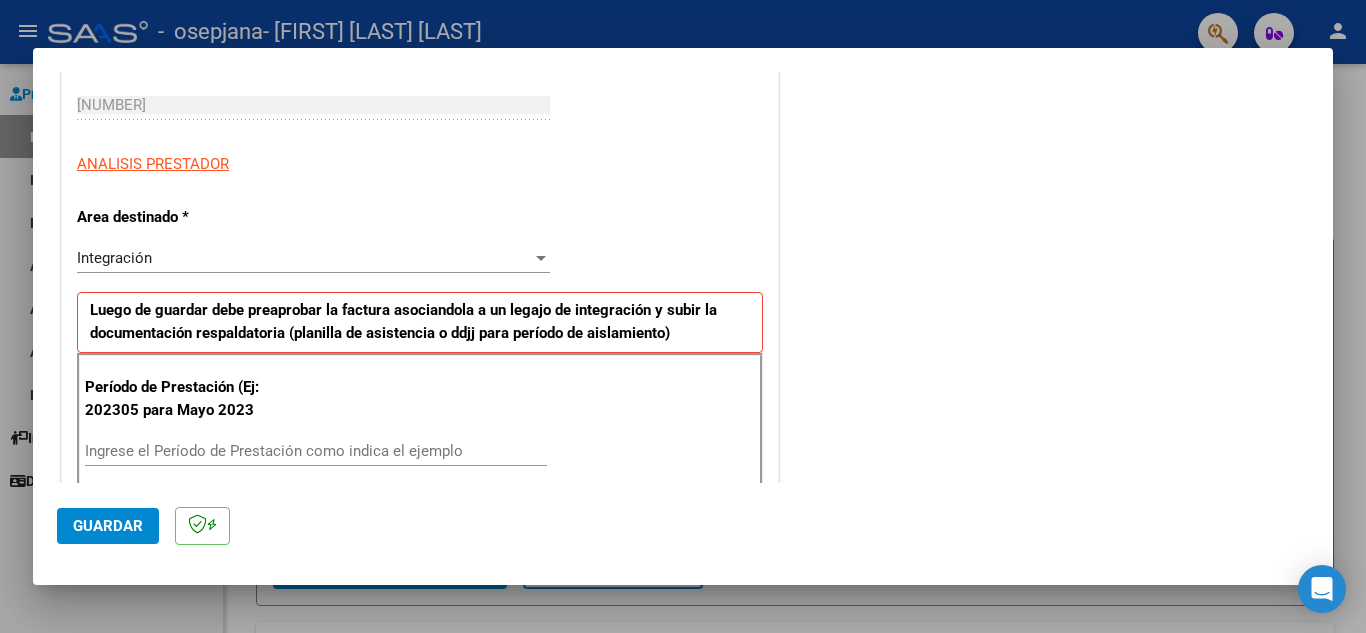scroll, scrollTop: 400, scrollLeft: 0, axis: vertical 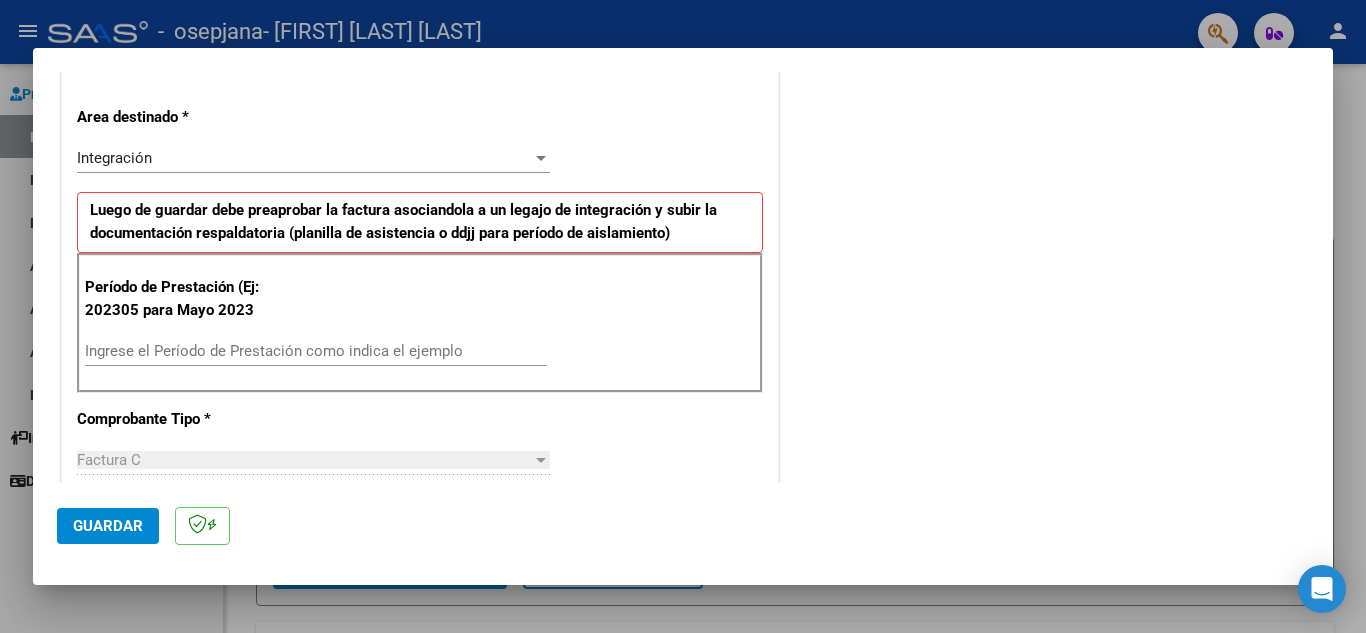 click on "Ingrese el Período de Prestación como indica el ejemplo" at bounding box center (316, 351) 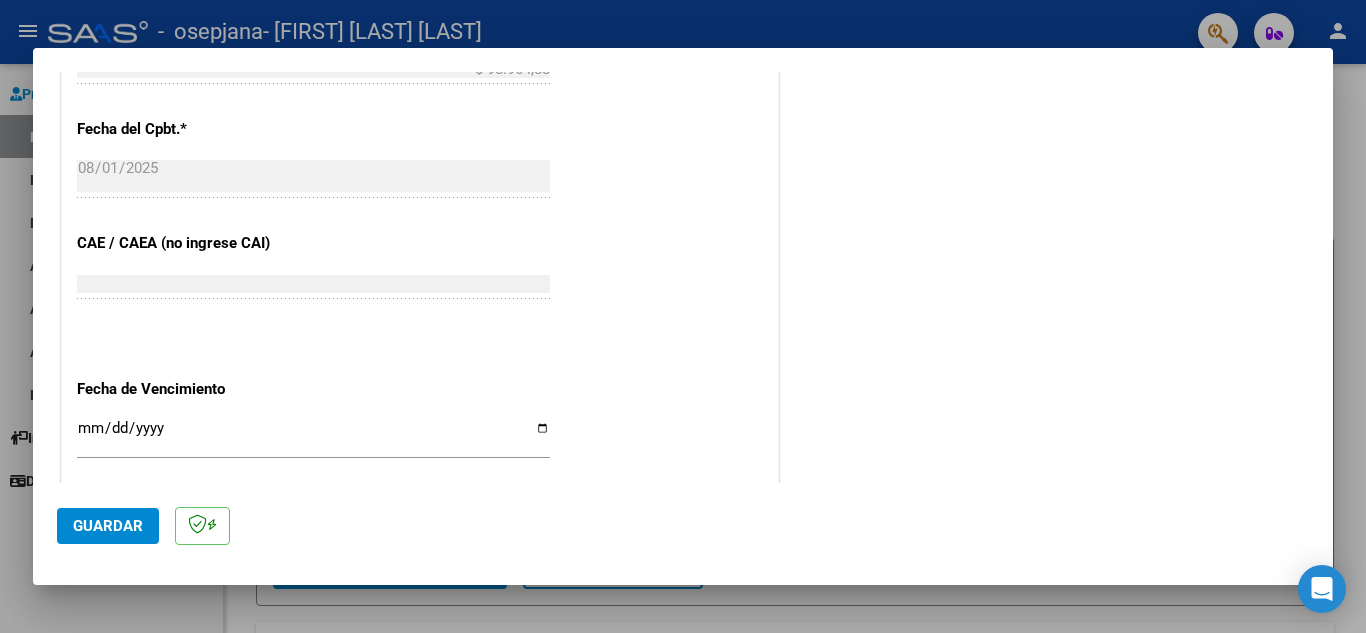 scroll, scrollTop: 1200, scrollLeft: 0, axis: vertical 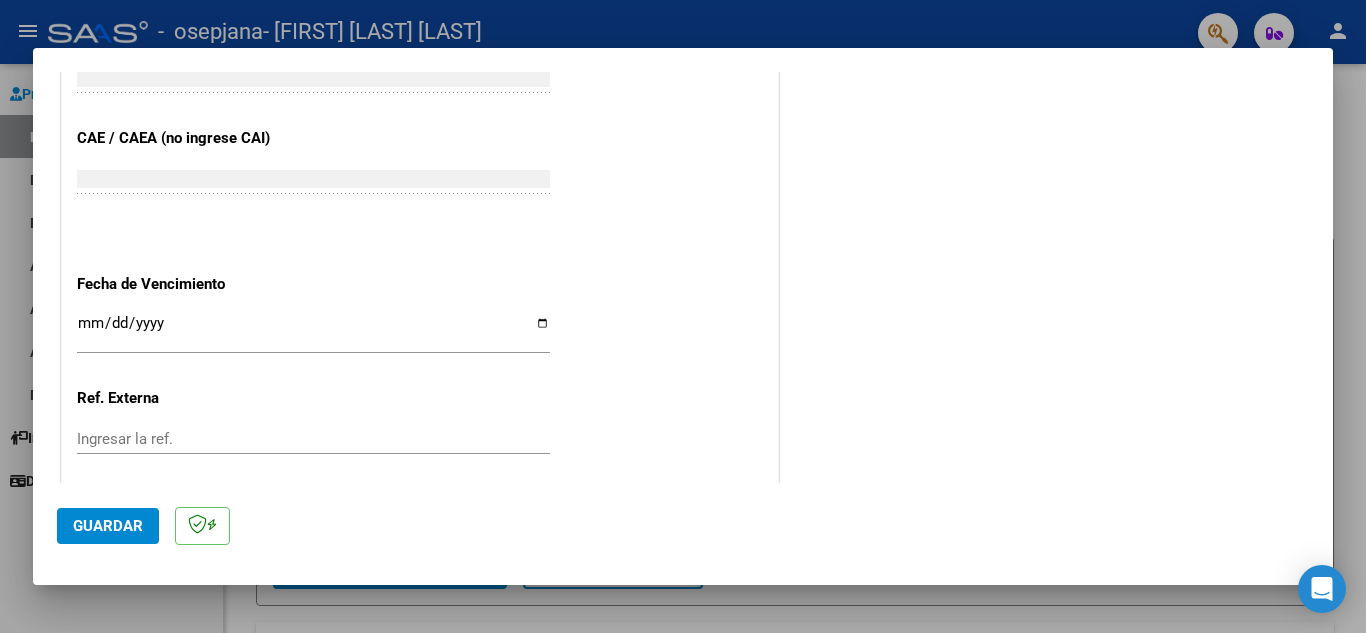 type on "202507" 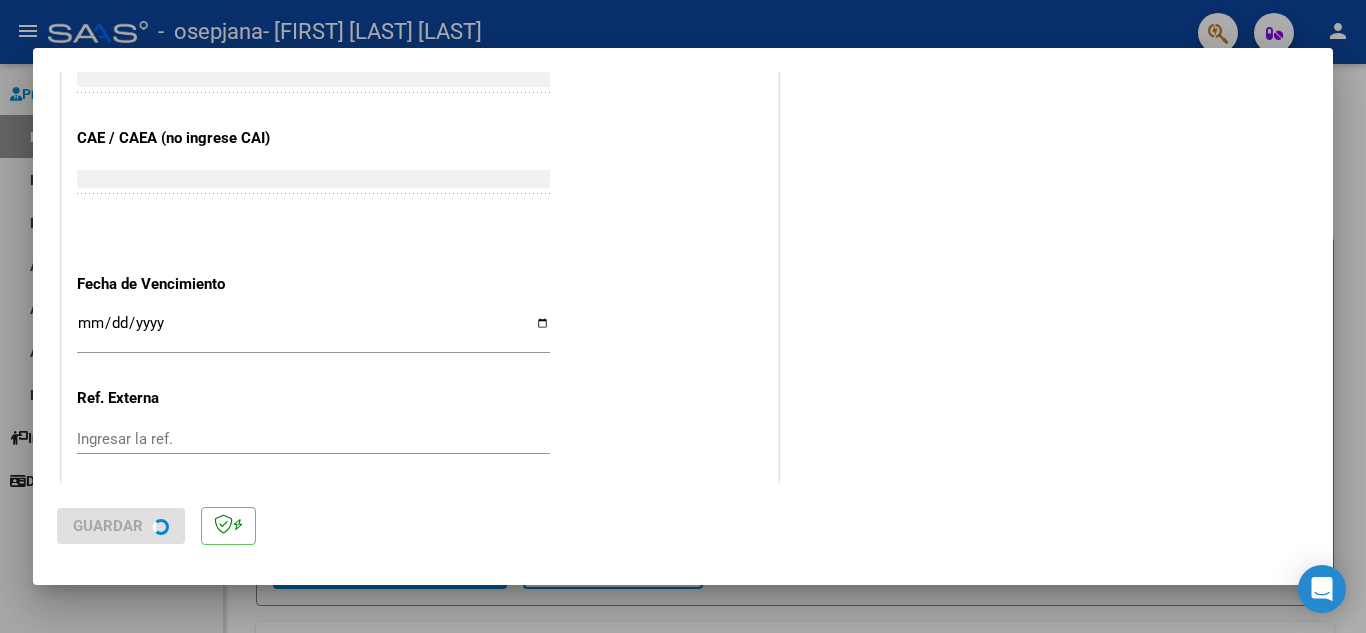 scroll, scrollTop: 0, scrollLeft: 0, axis: both 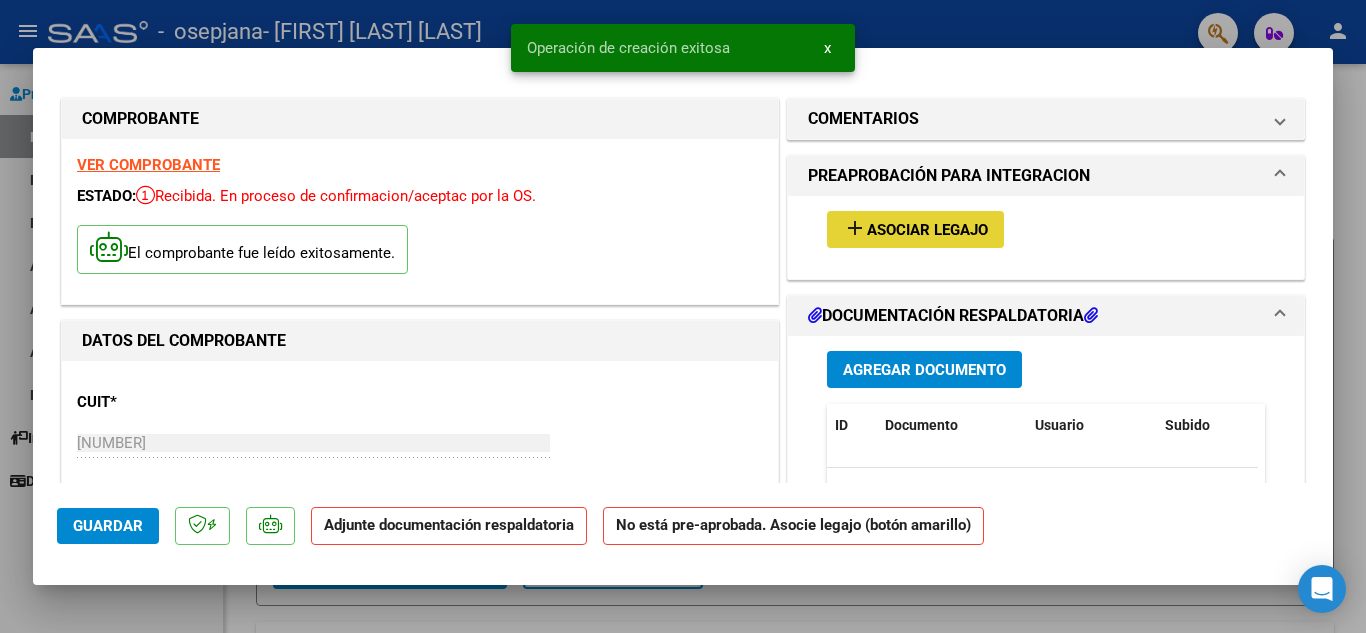 click on "Asociar Legajo" at bounding box center [927, 230] 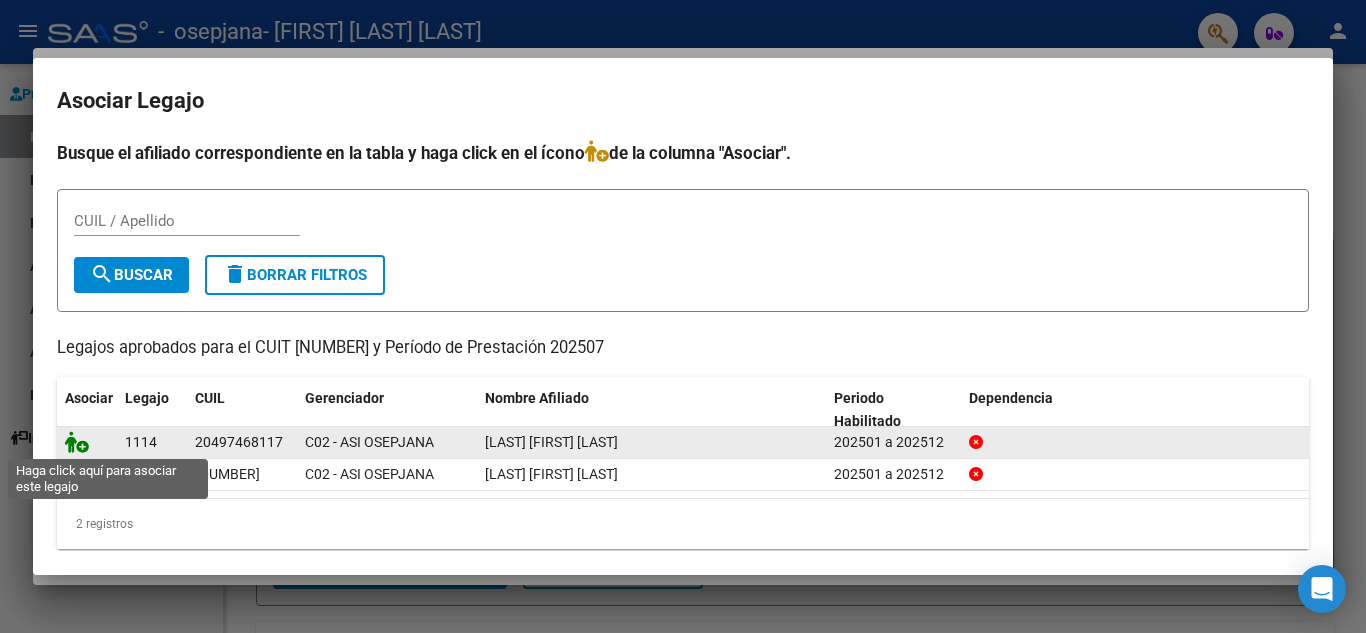 click 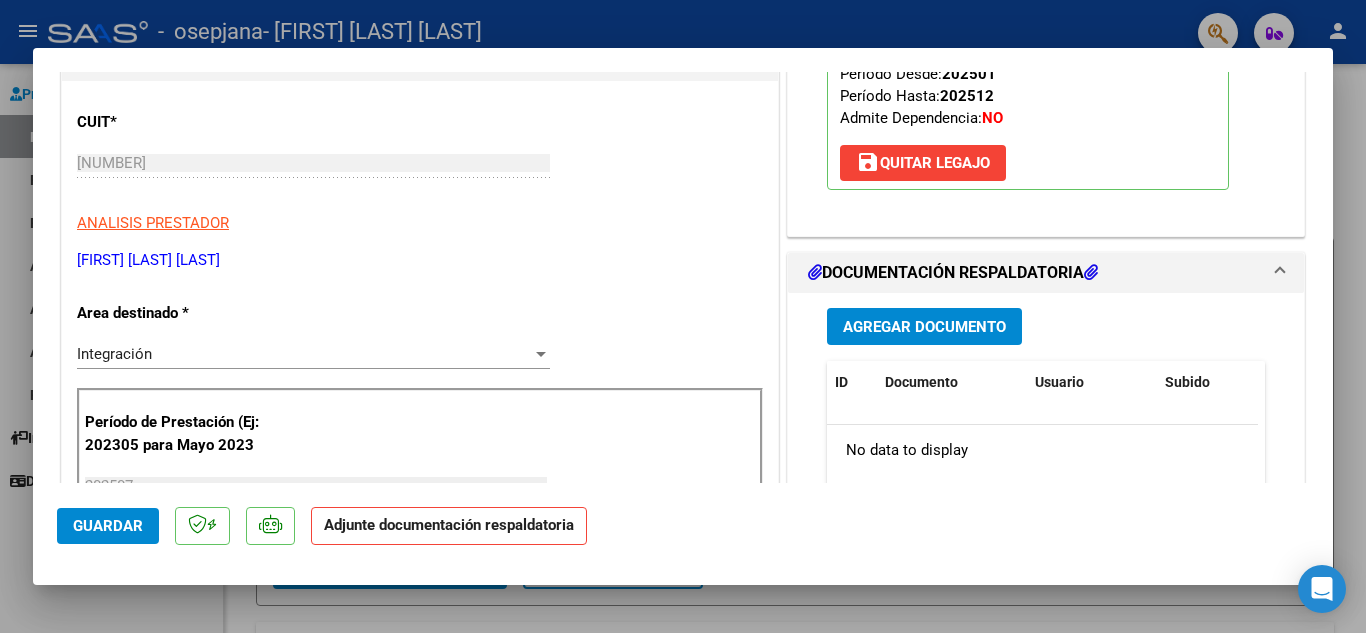 scroll, scrollTop: 400, scrollLeft: 0, axis: vertical 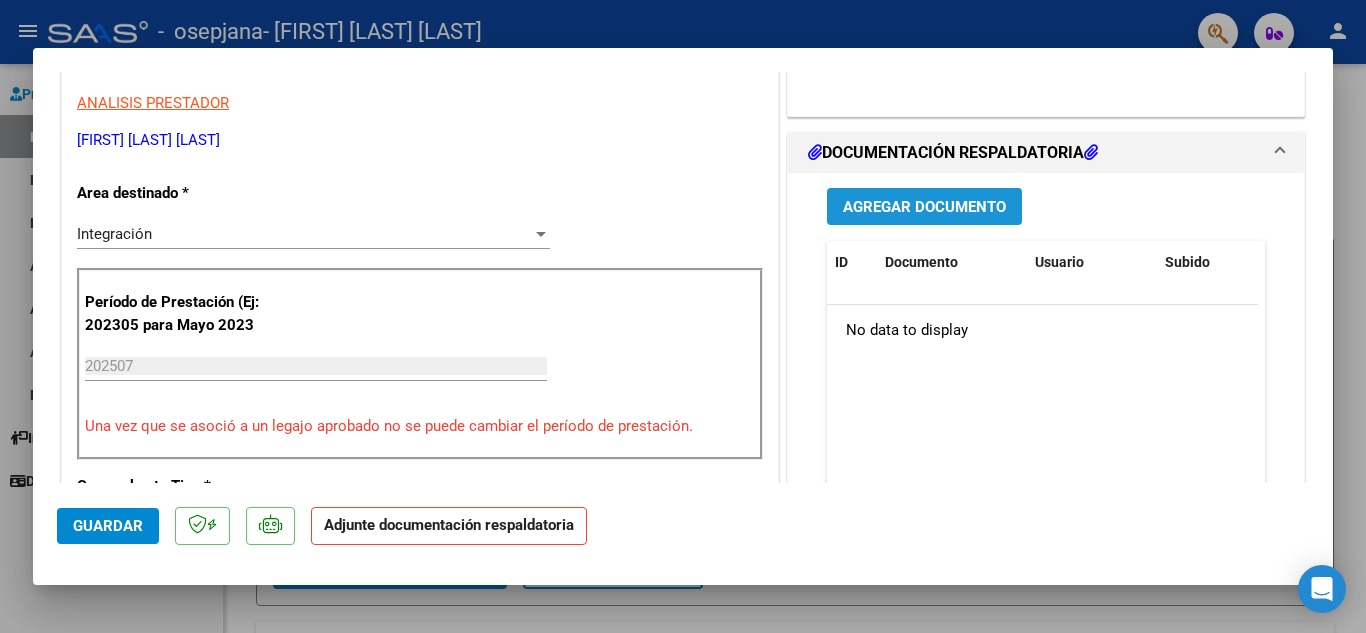 click on "Agregar Documento" at bounding box center (924, 207) 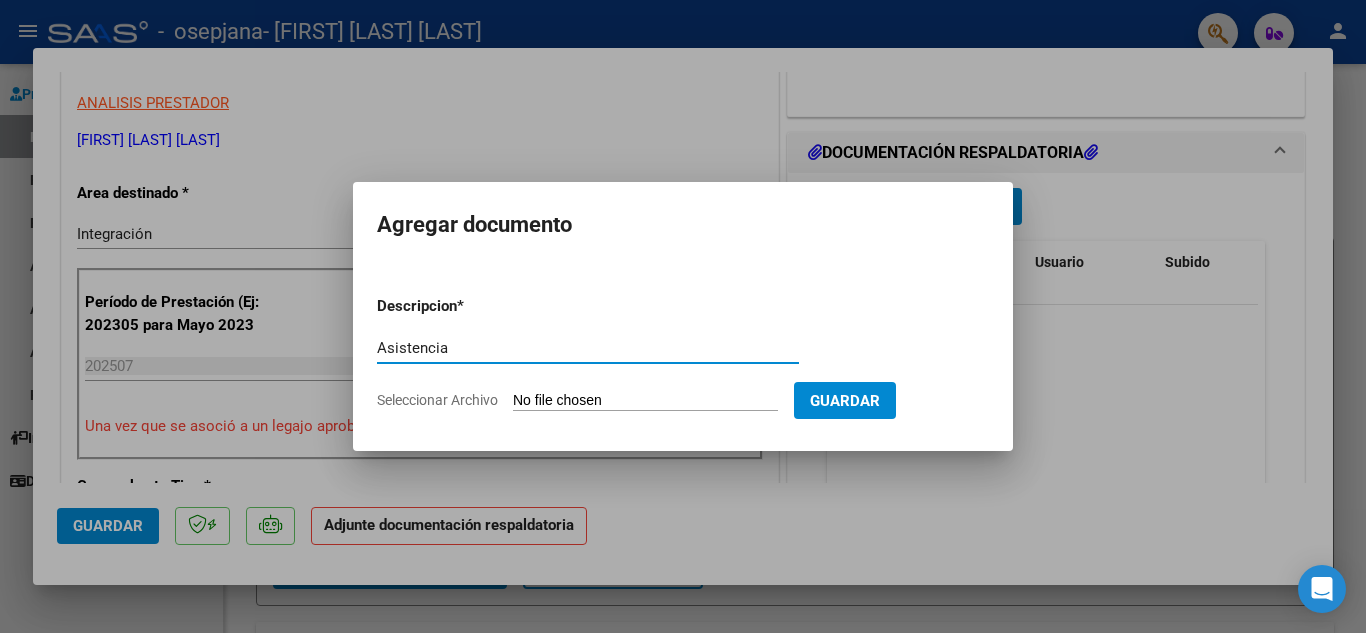 type on "Asistencia" 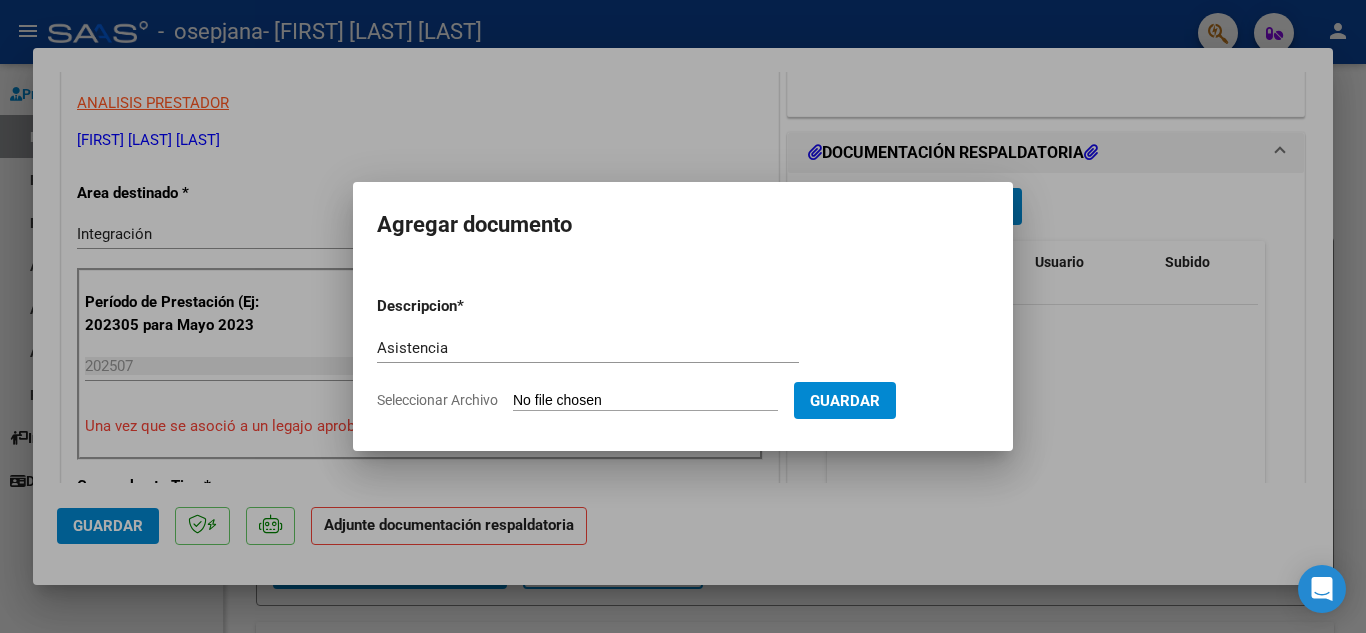 click on "Seleccionar Archivo" 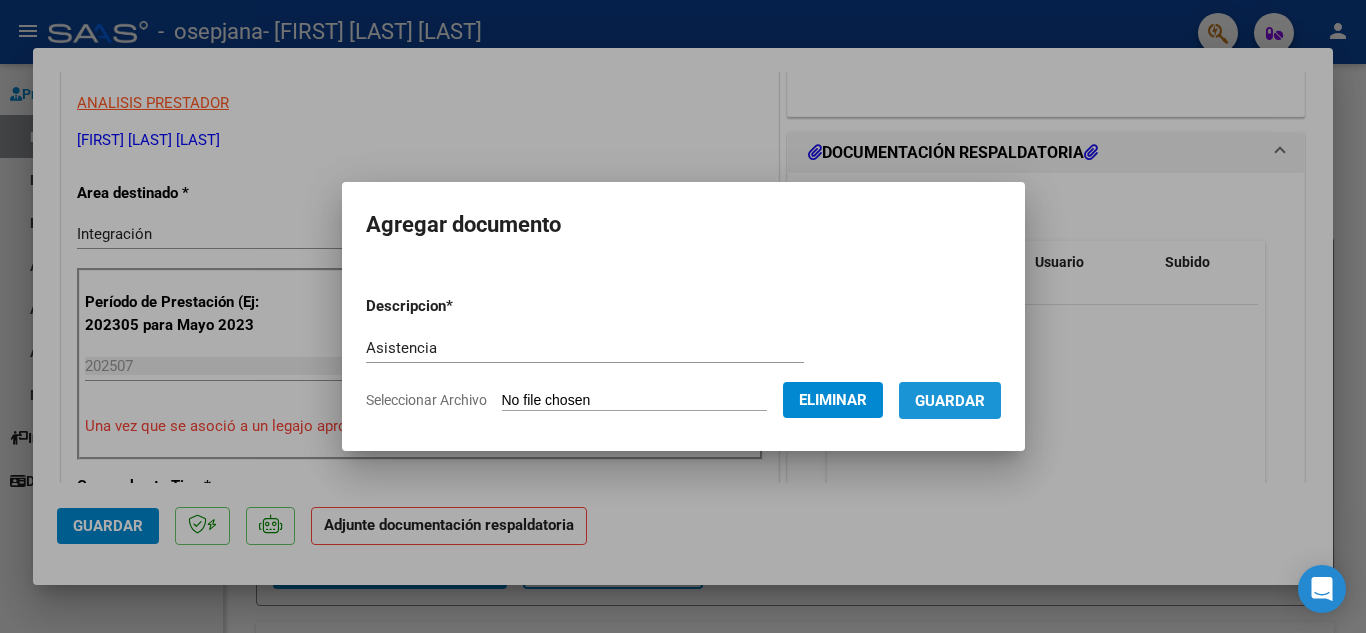 click on "Guardar" at bounding box center (950, 401) 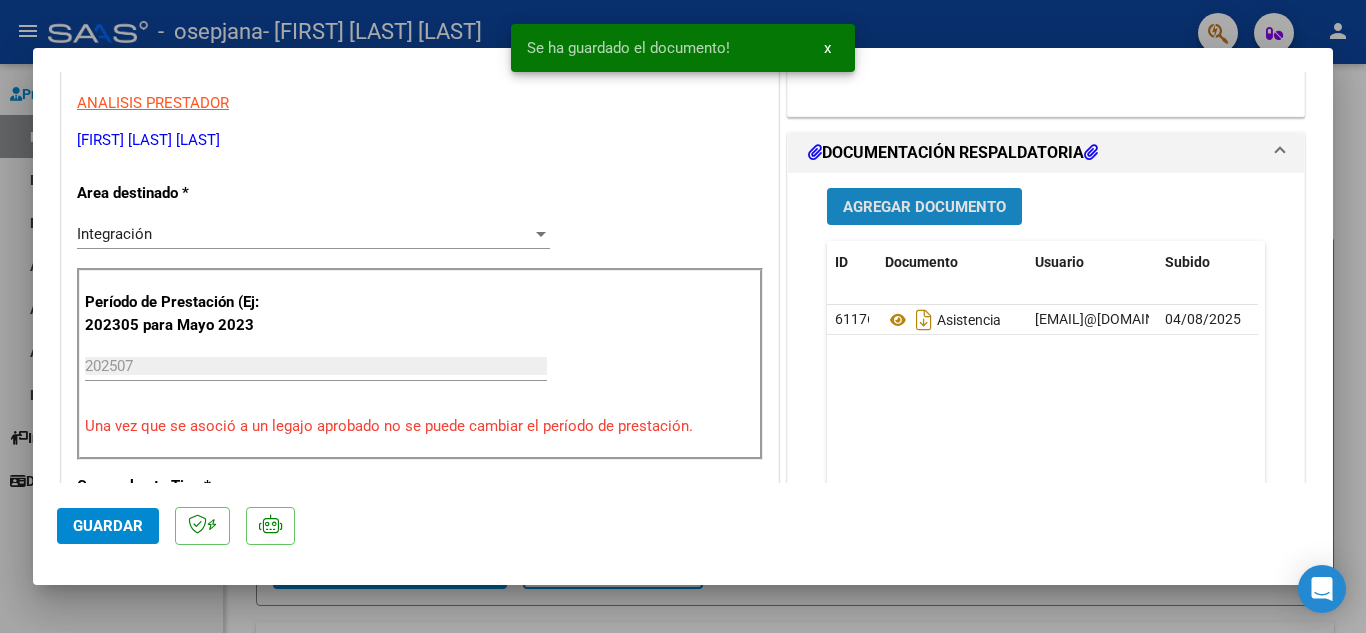 click on "Agregar Documento" at bounding box center (924, 206) 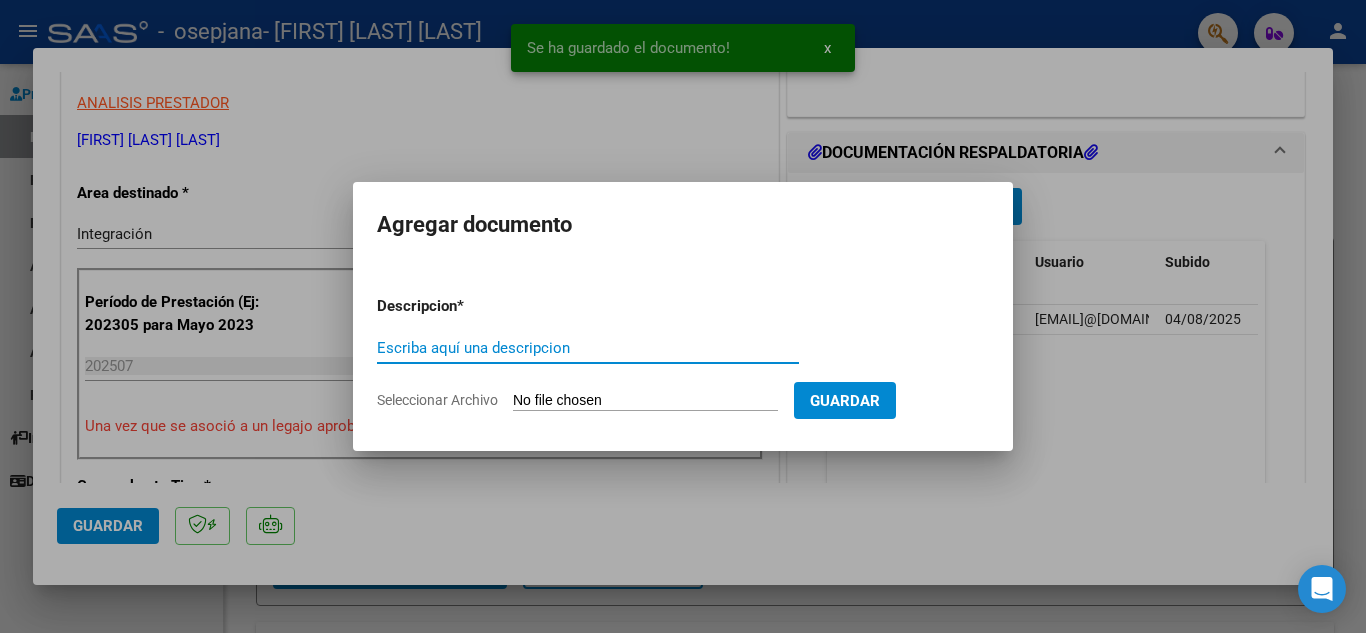 click on "Seleccionar Archivo" 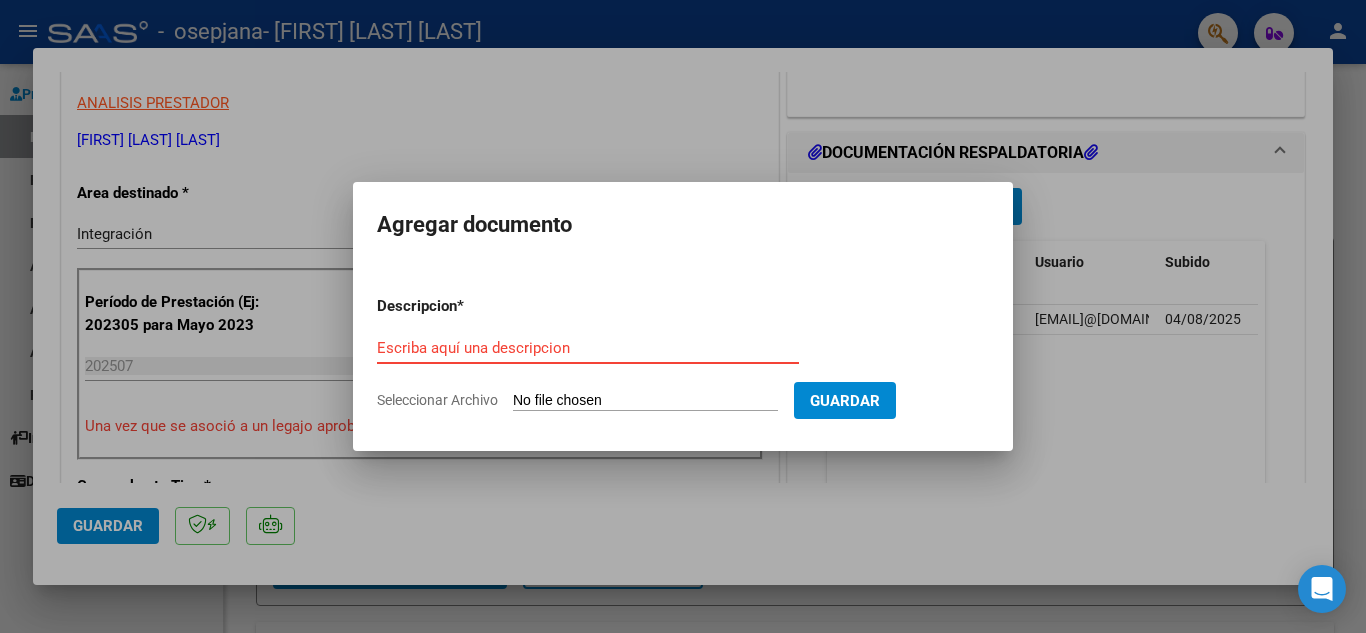 click on "Escriba aquí una descripcion" at bounding box center [588, 348] 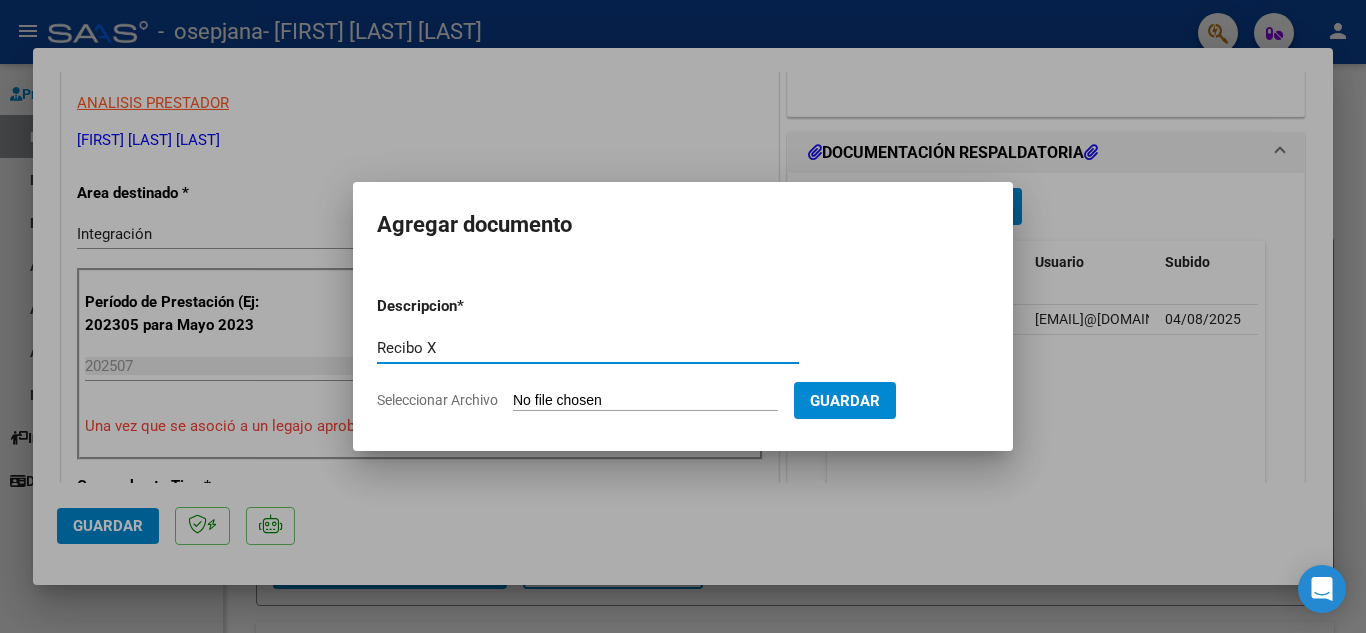 type on "Recibo X" 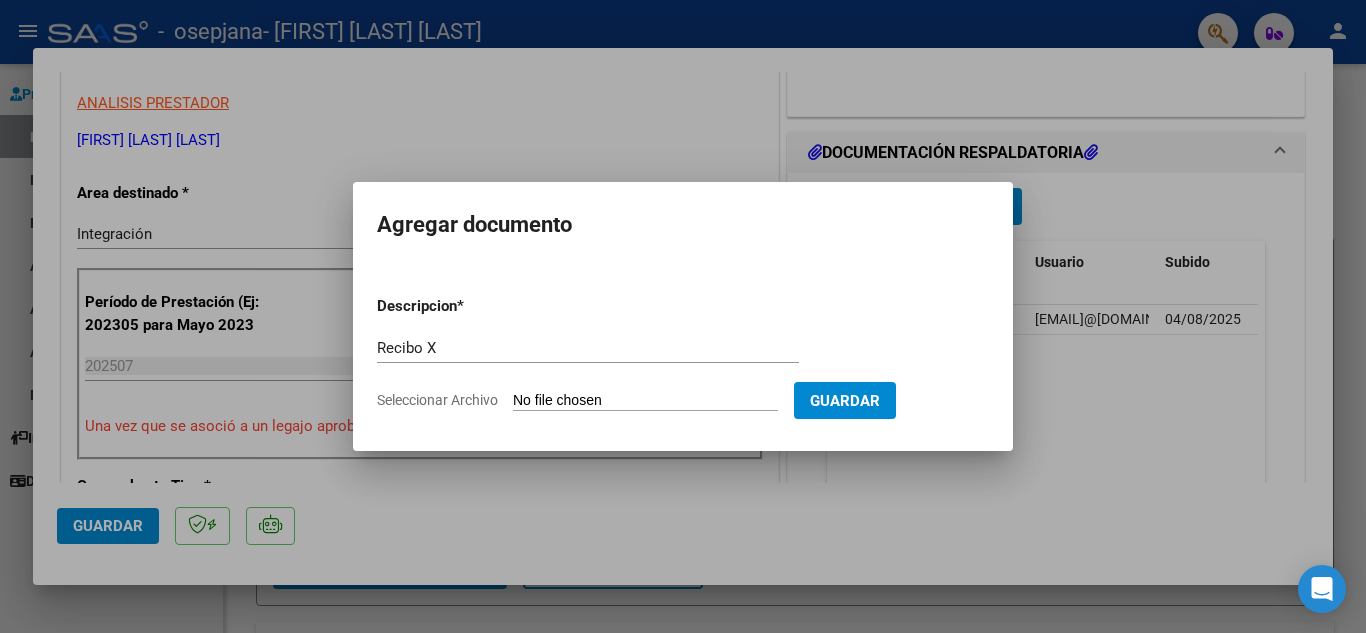 click on "Seleccionar Archivo" 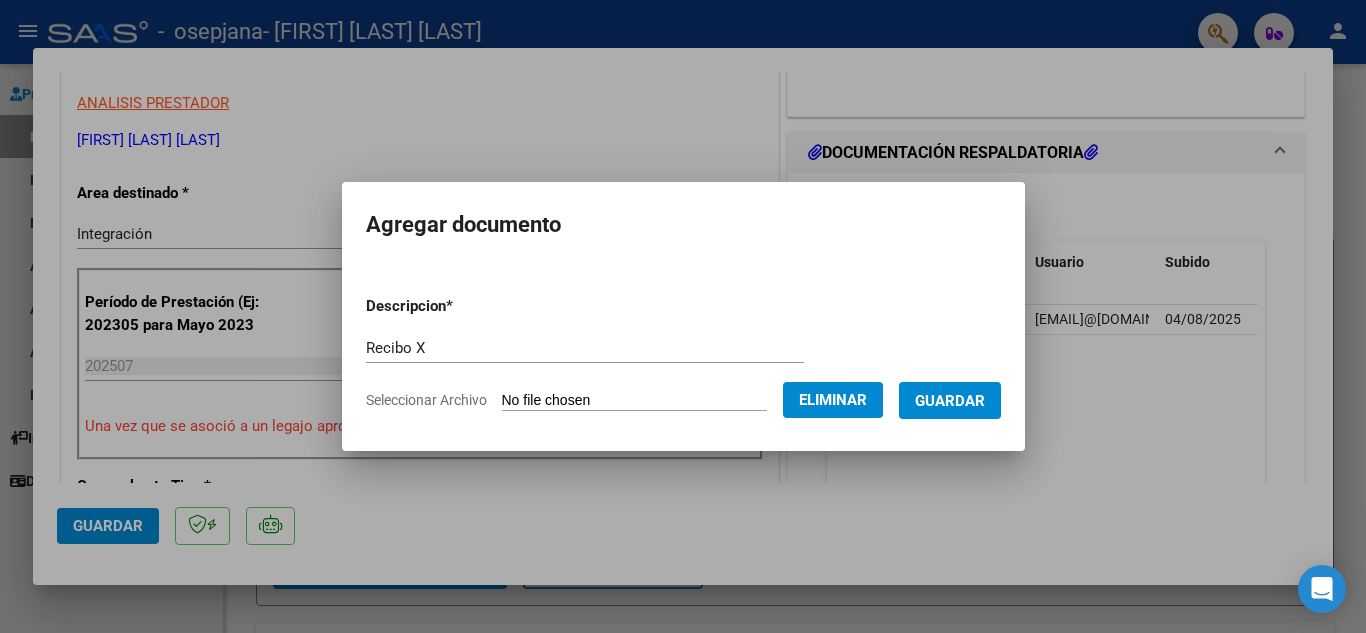 click on "Guardar" at bounding box center [950, 401] 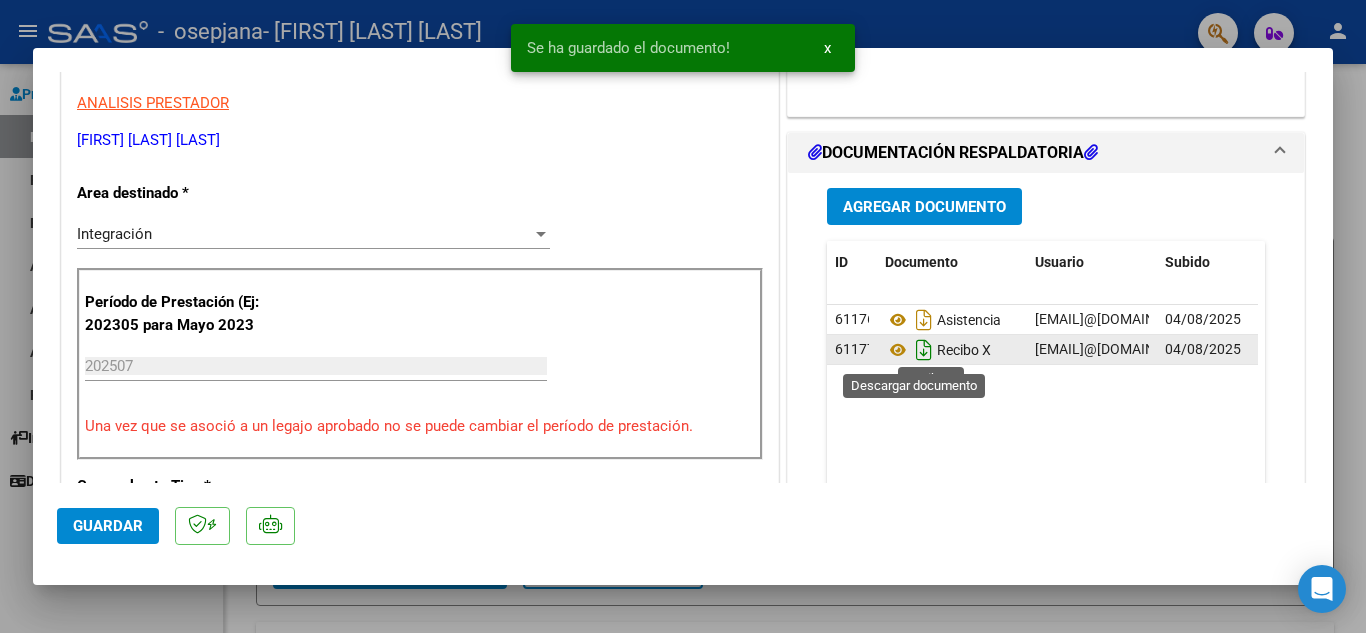 click 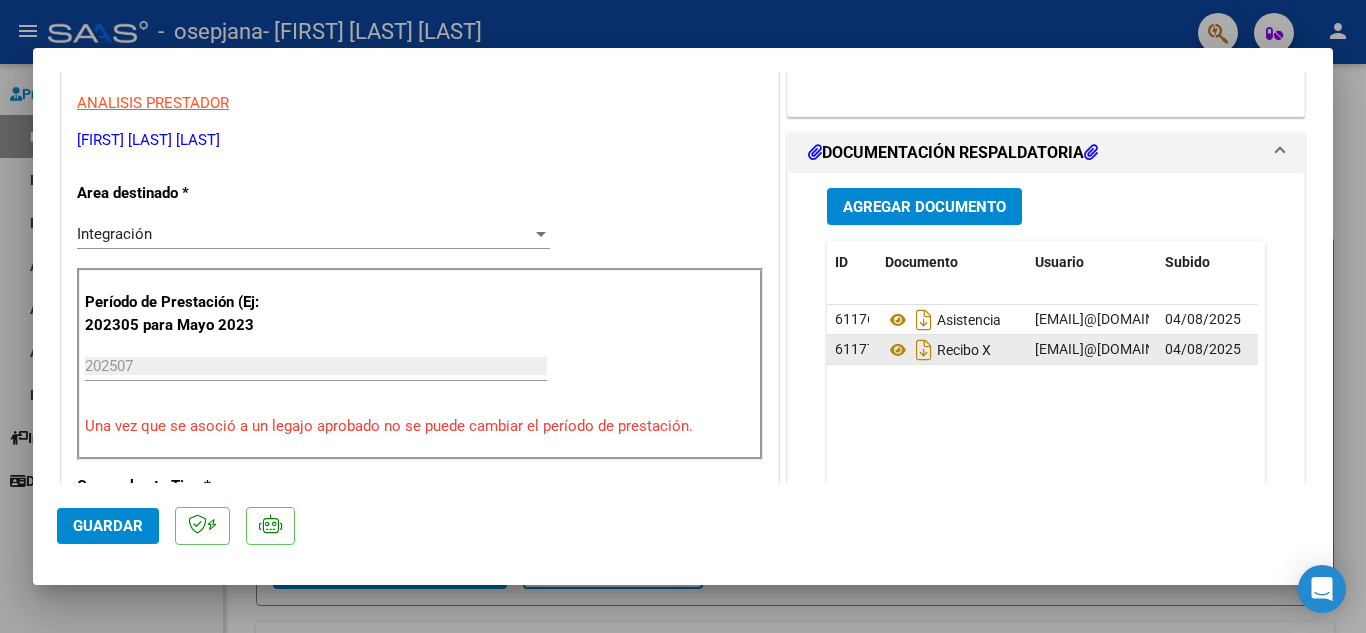 click on "Agregar Documento" at bounding box center (924, 207) 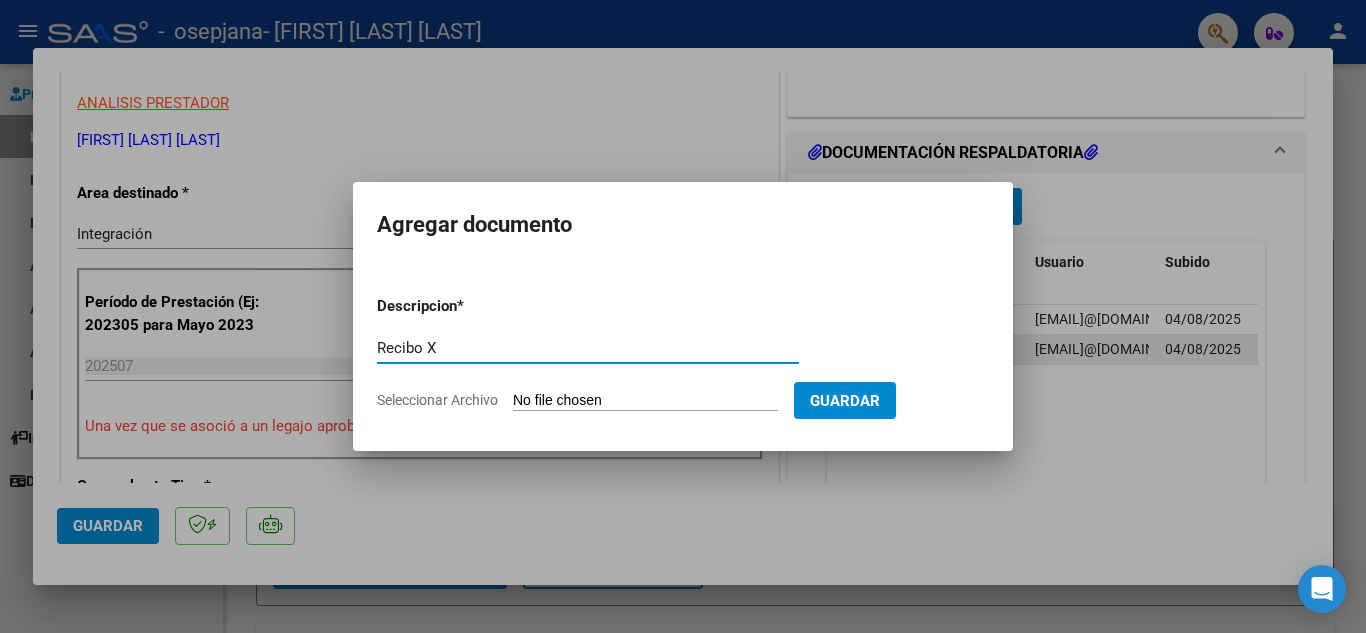 type on "Recibo X" 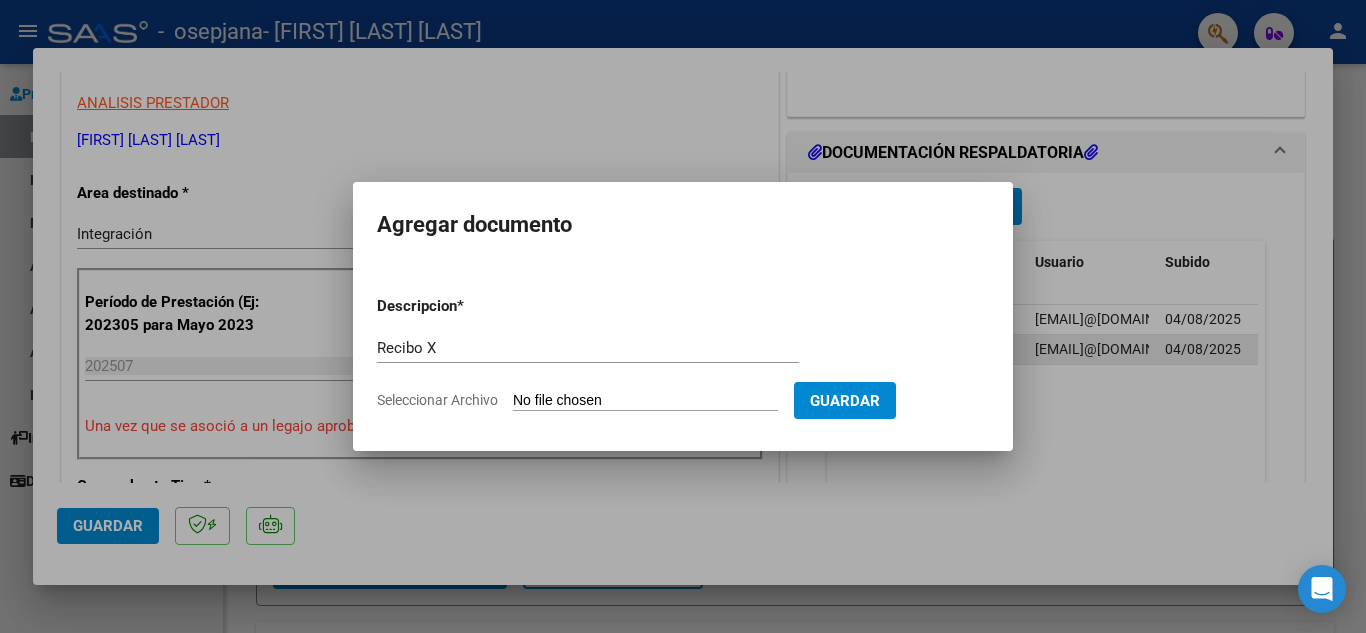 click on "Seleccionar Archivo" 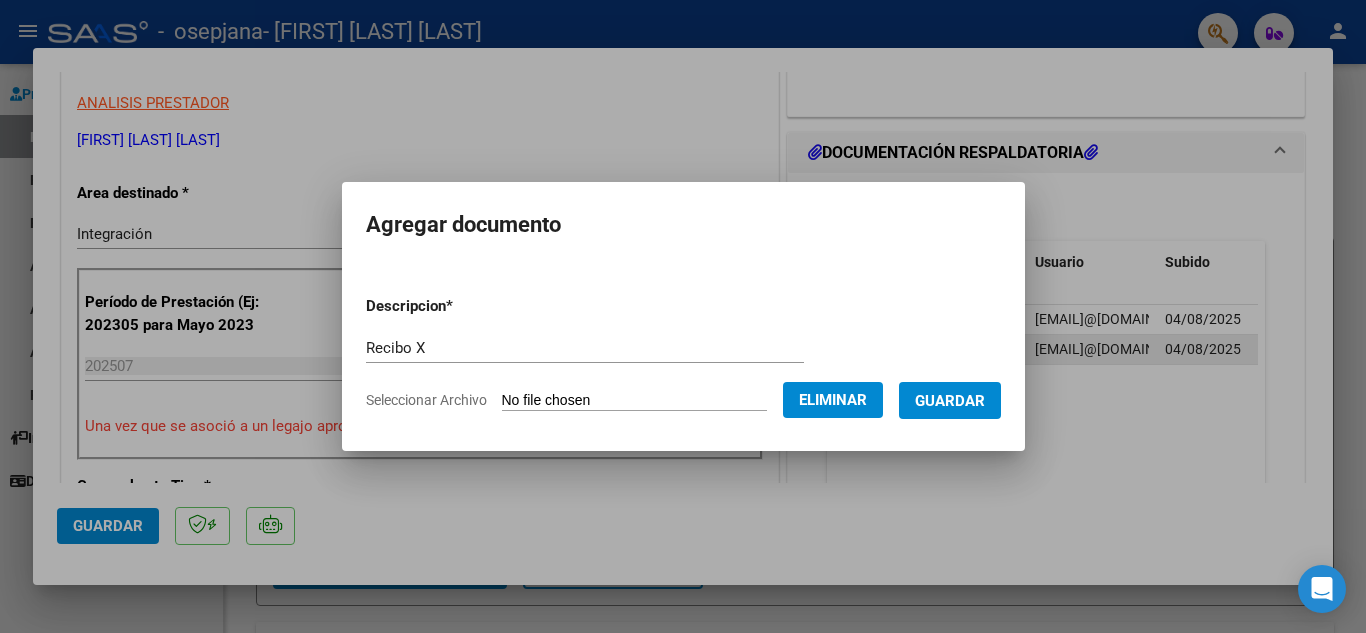 click on "Guardar" at bounding box center [950, 400] 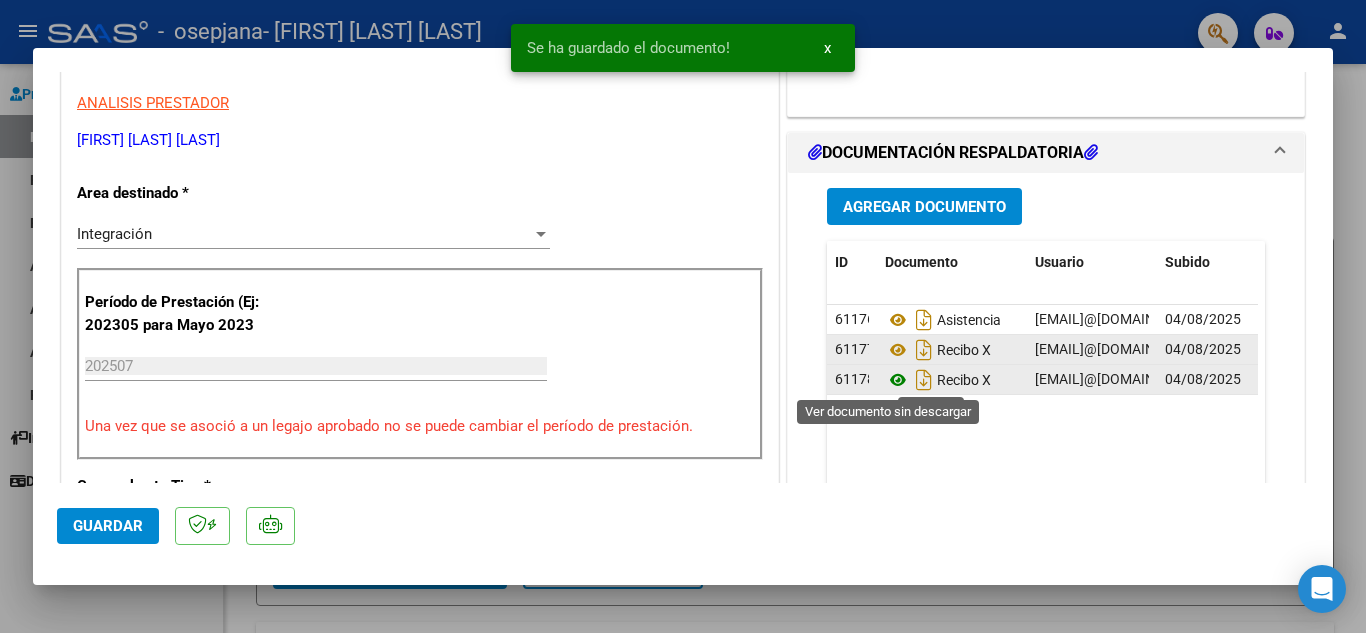 click 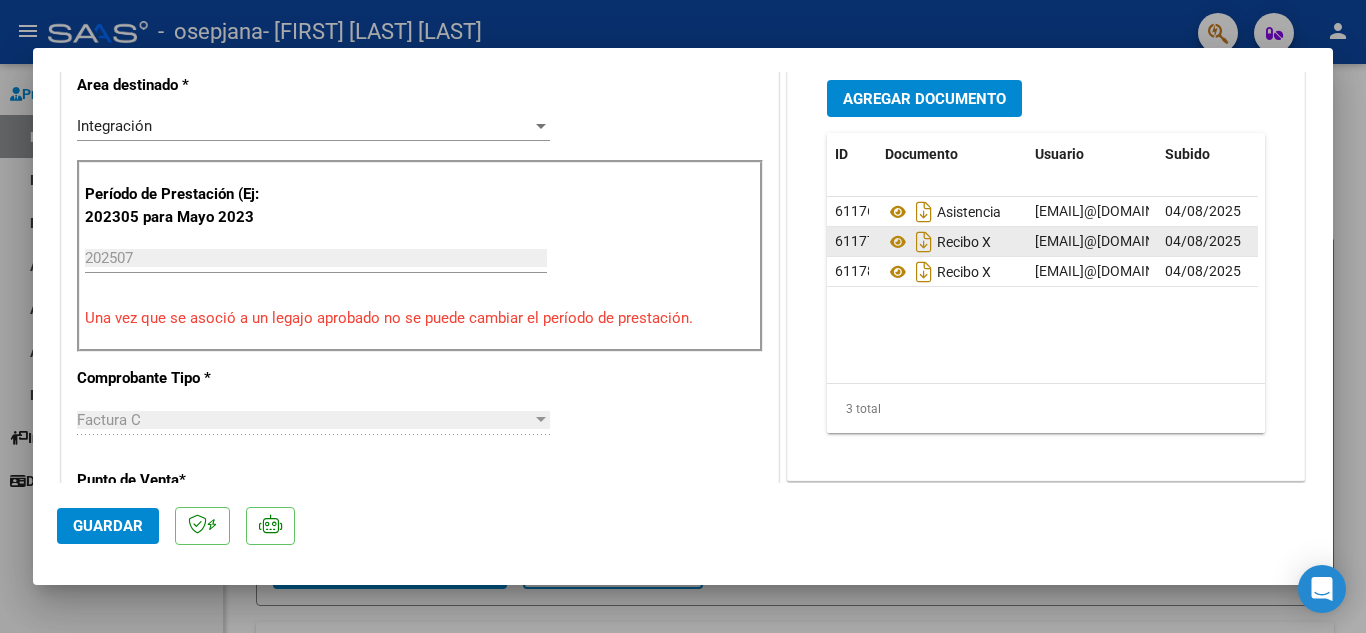 scroll, scrollTop: 500, scrollLeft: 0, axis: vertical 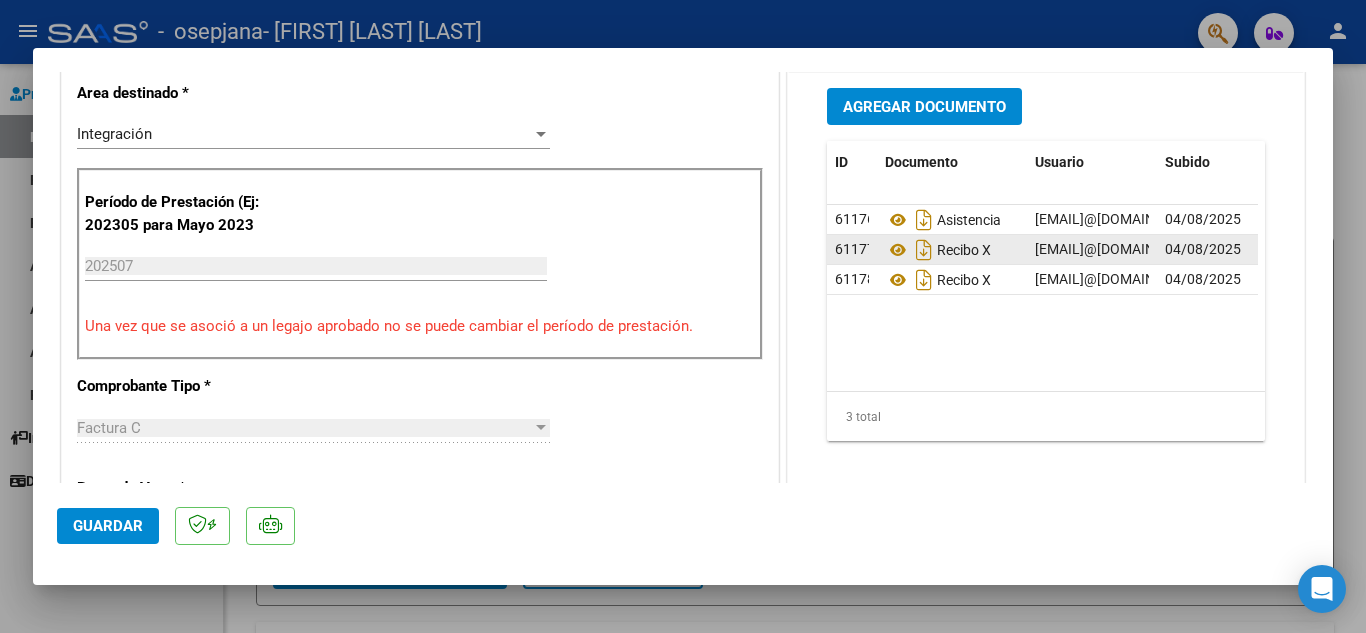 click on "Guardar" 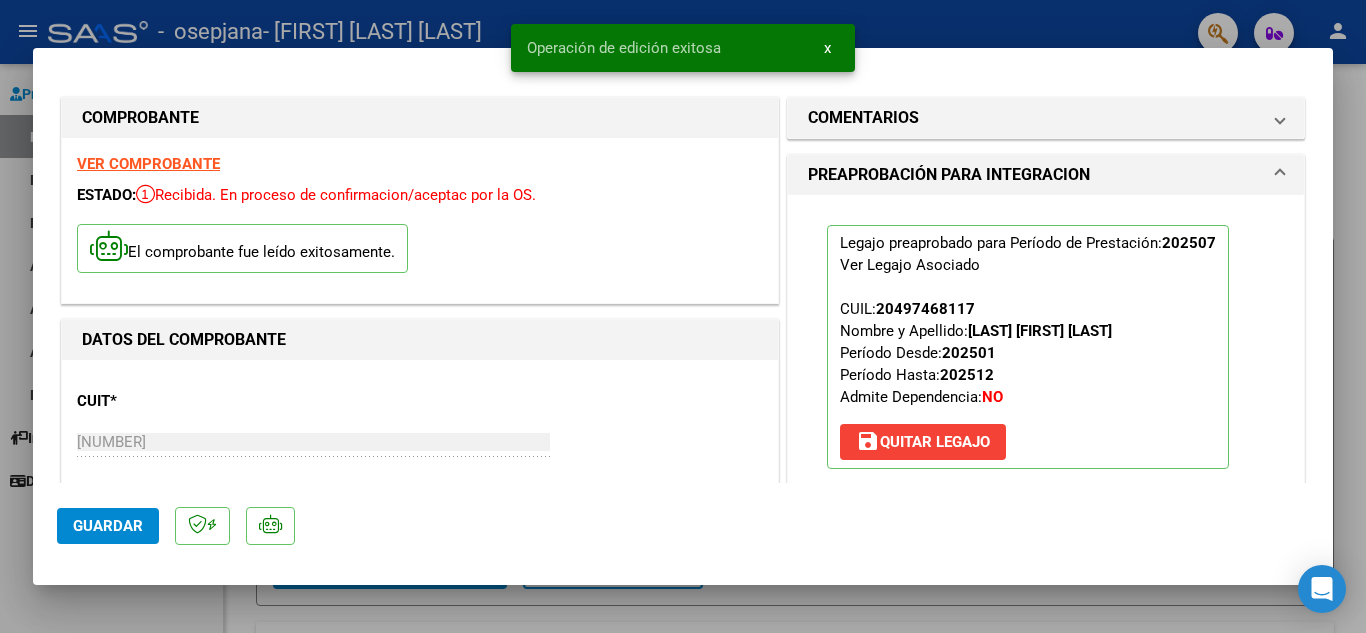 scroll, scrollTop: 0, scrollLeft: 0, axis: both 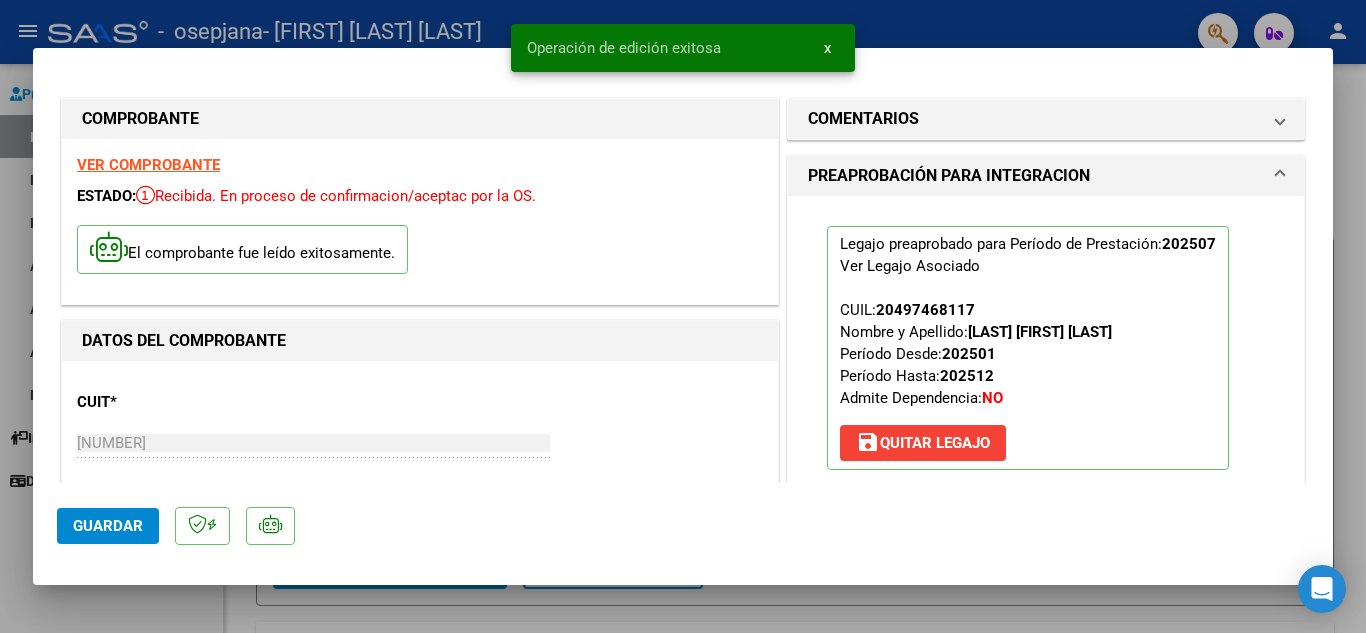 click at bounding box center [683, 316] 